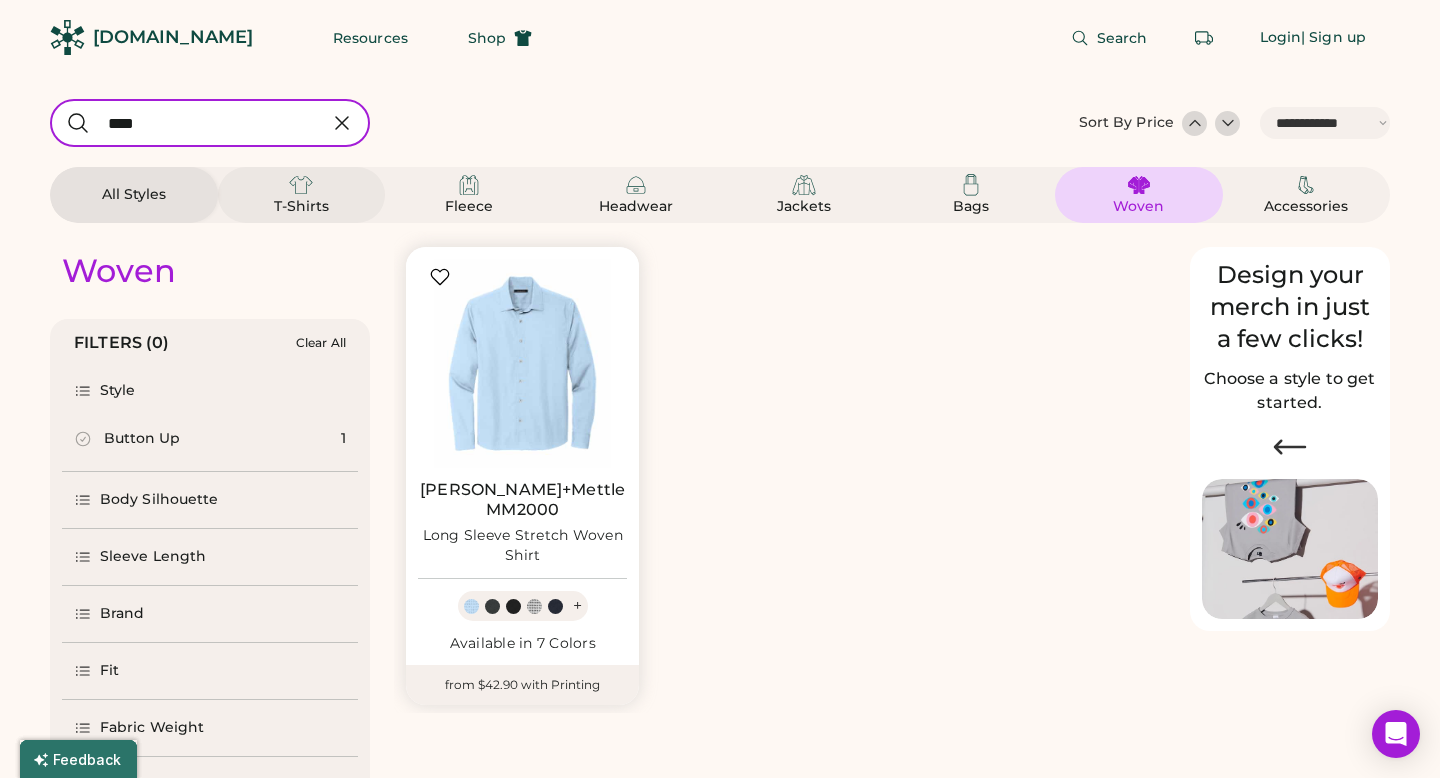 select on "*****" 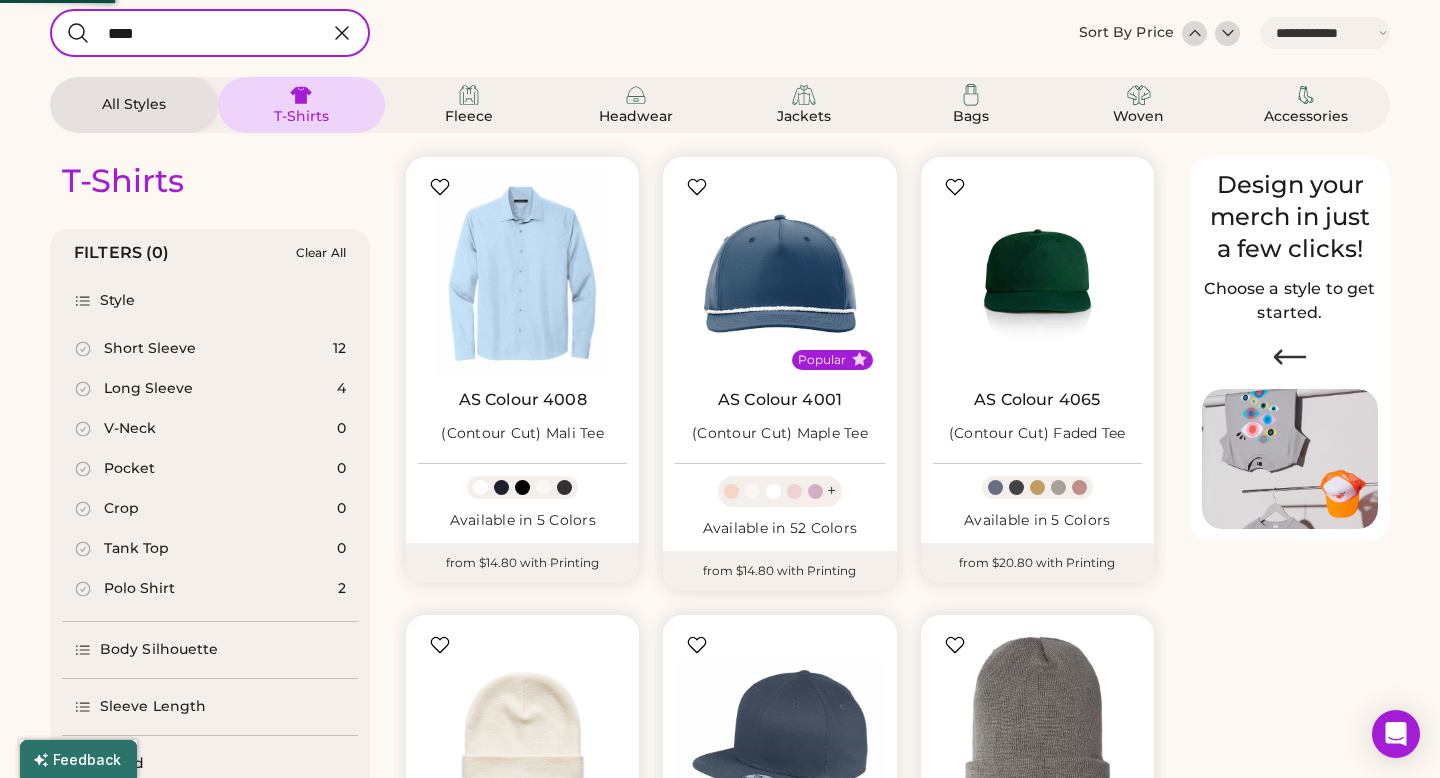 scroll, scrollTop: 90, scrollLeft: 0, axis: vertical 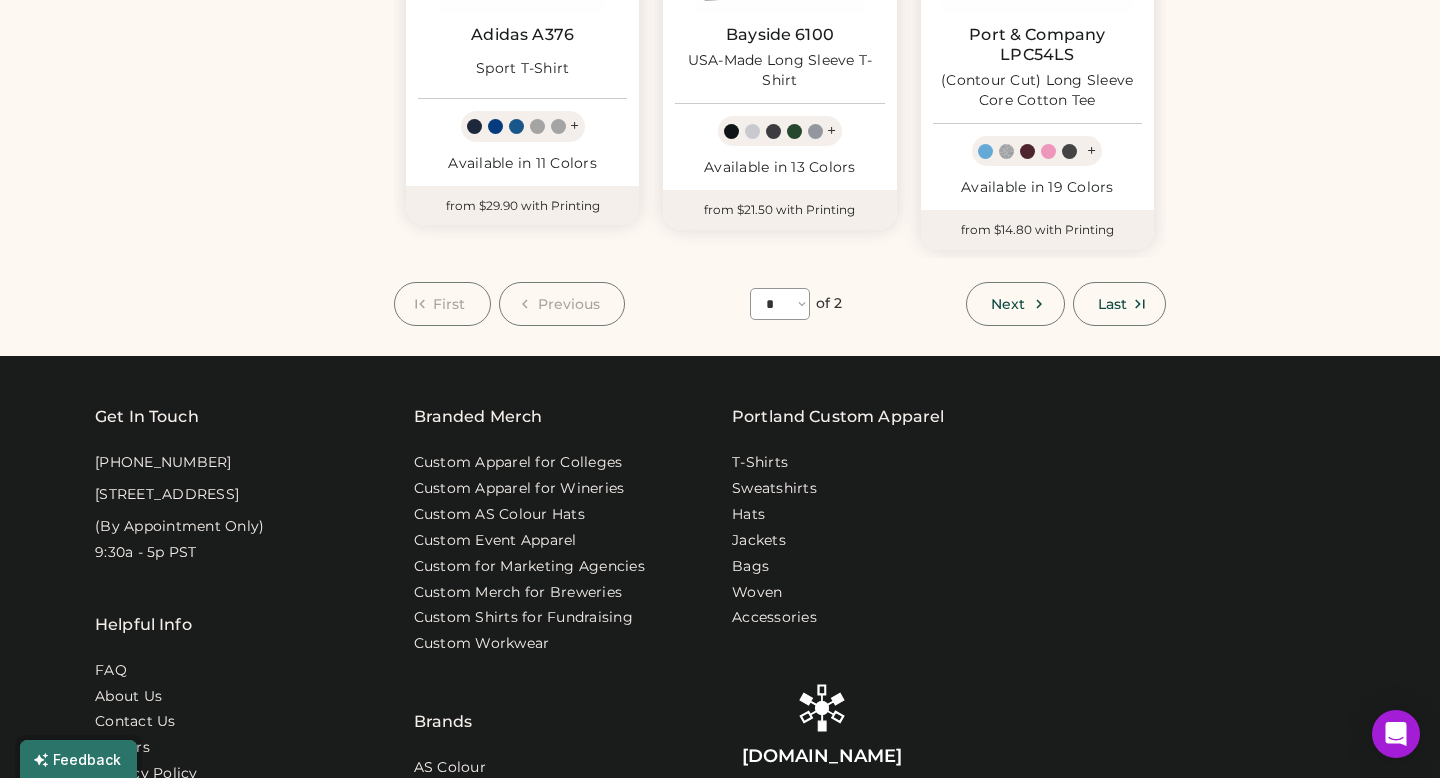 click on "**** * *" at bounding box center [780, 304] 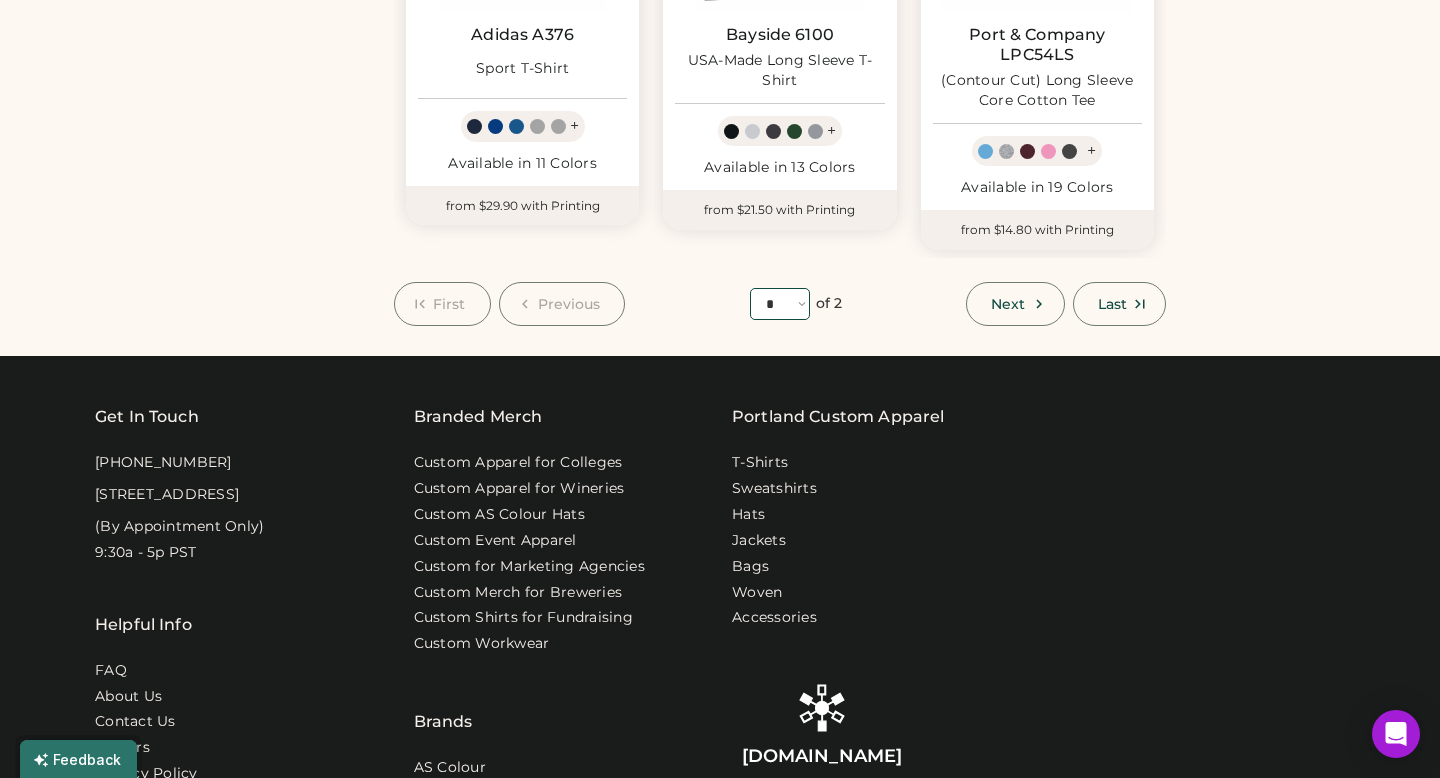 select on "*" 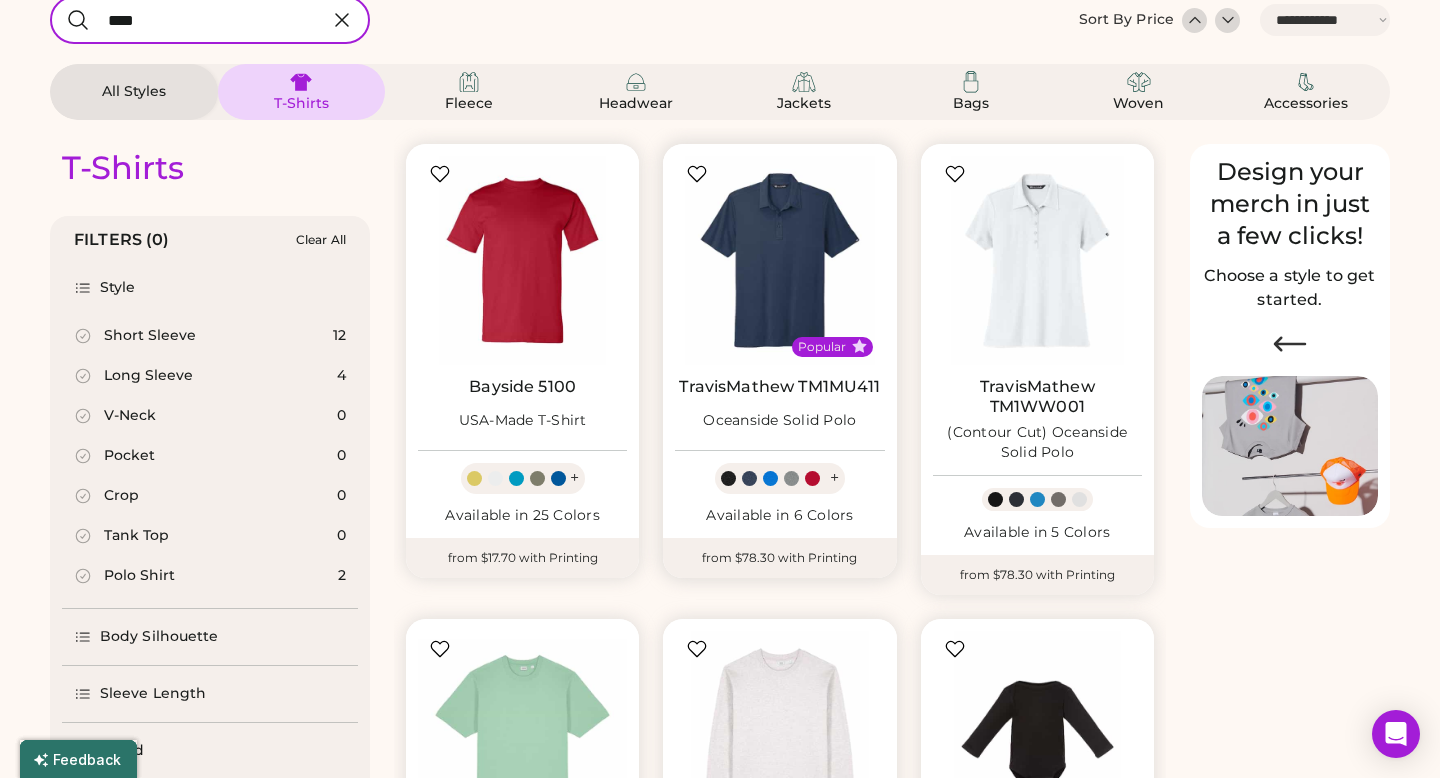 scroll, scrollTop: 0, scrollLeft: 0, axis: both 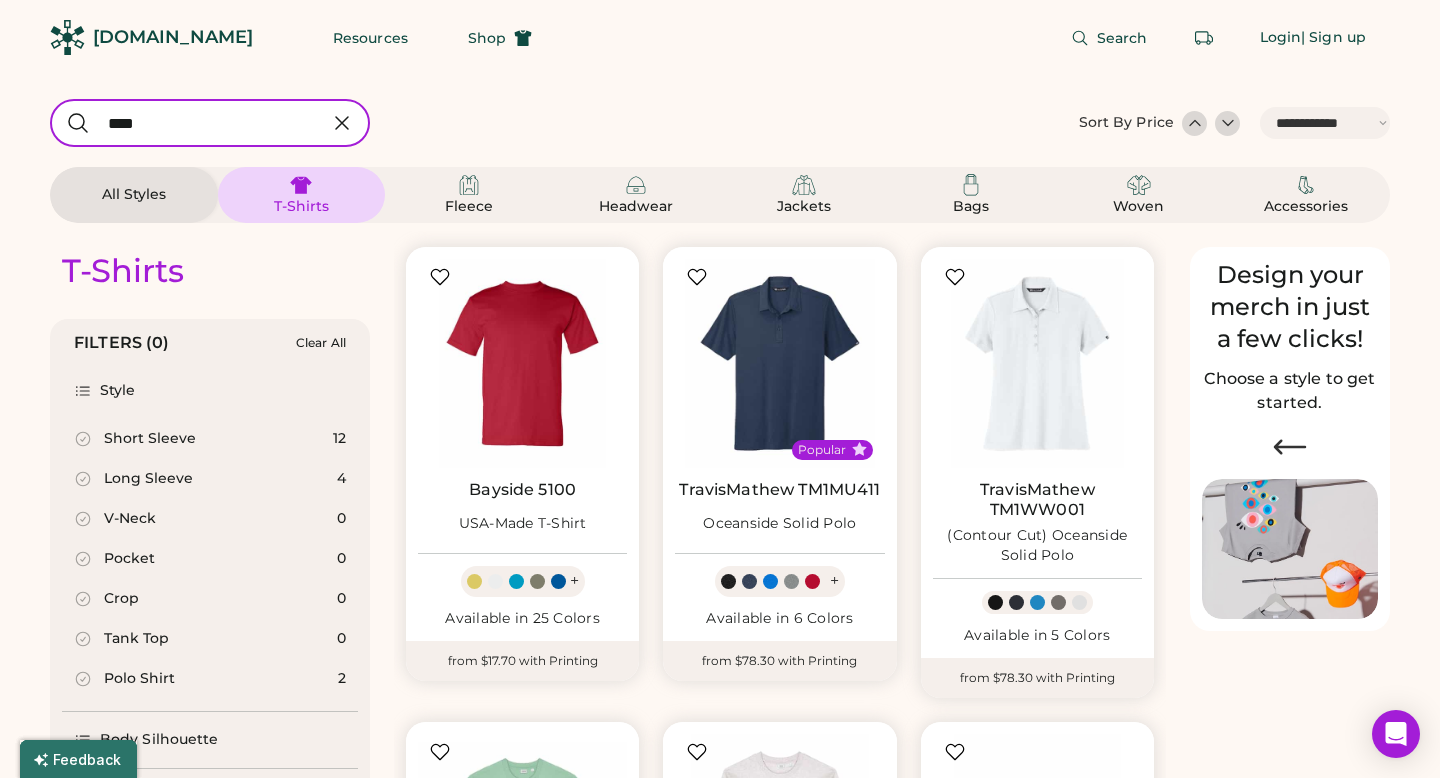 click at bounding box center (210, 123) 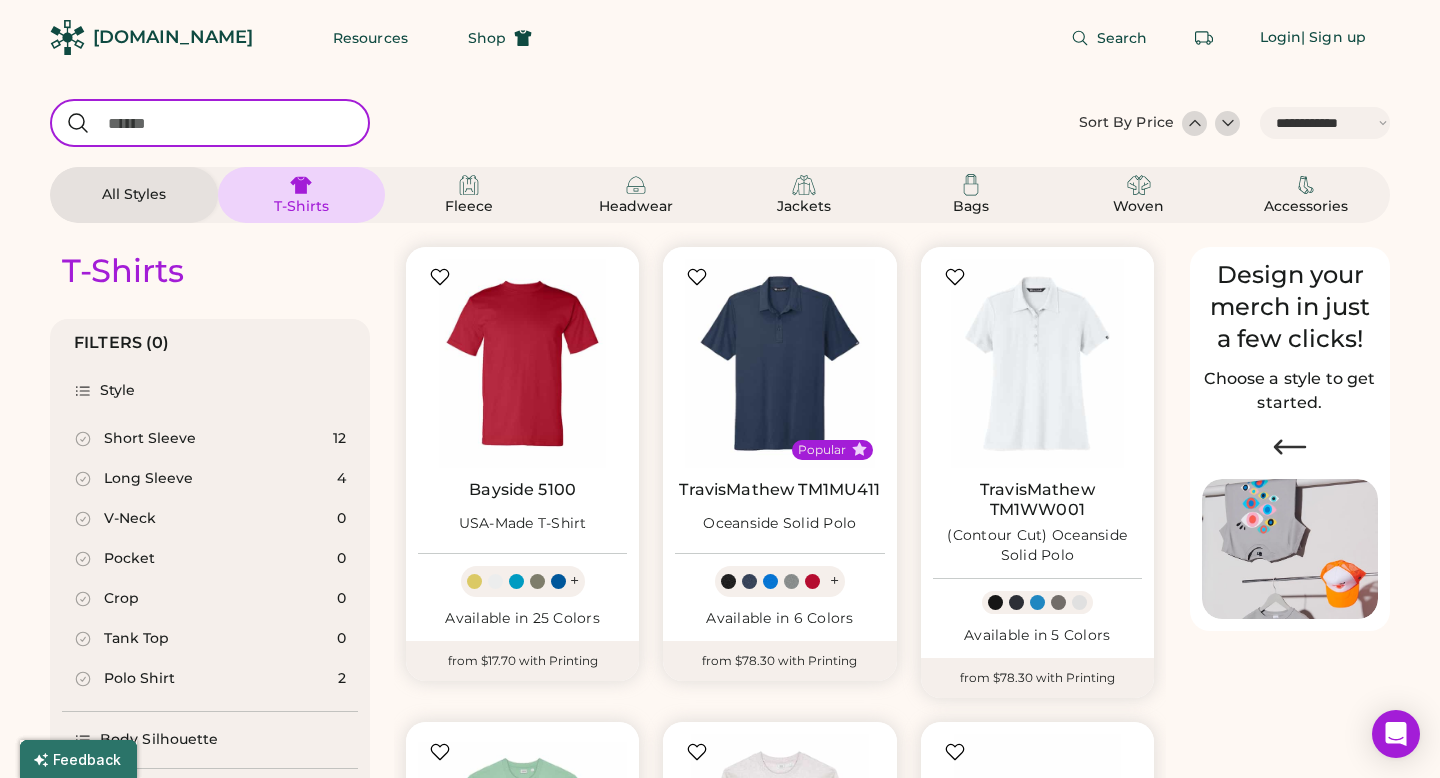 select on "*" 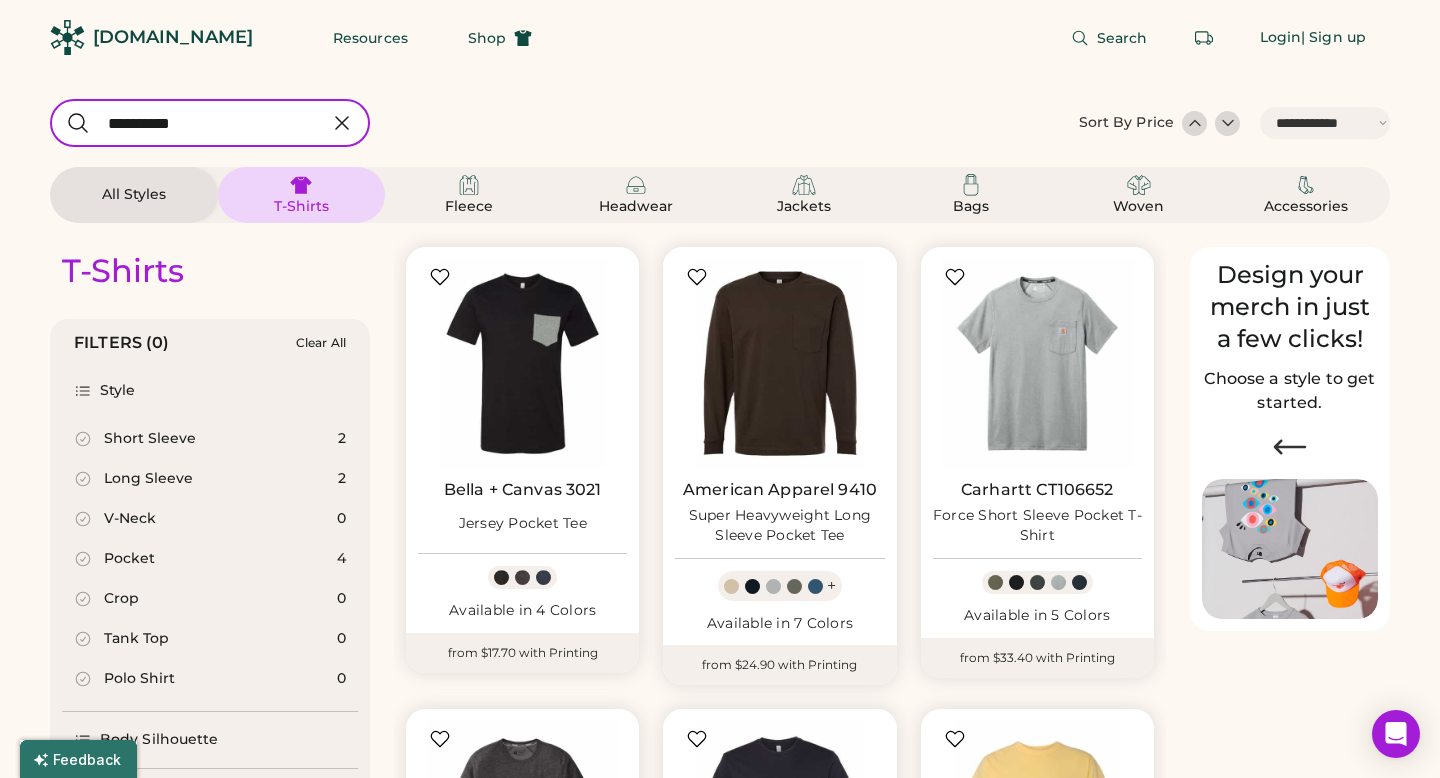 type on "**********" 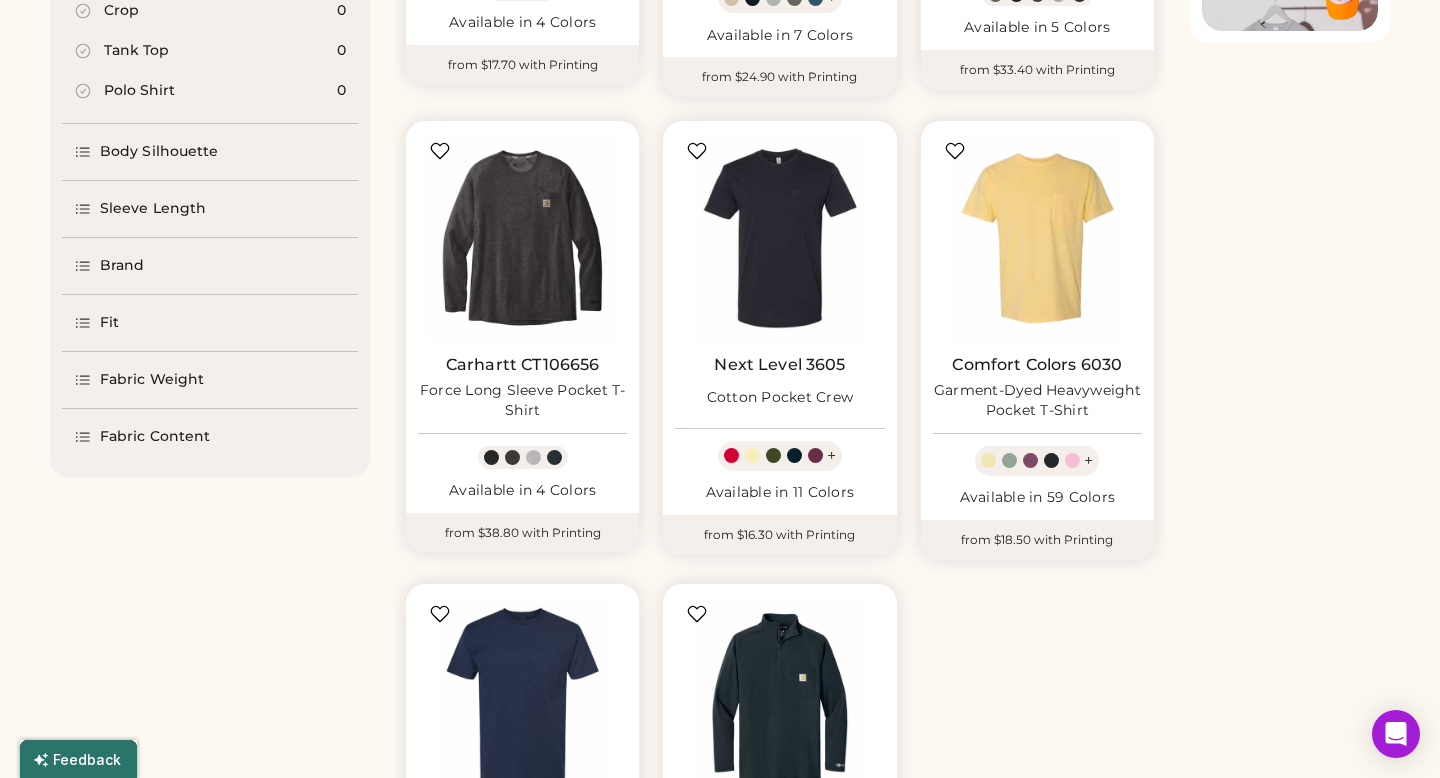scroll, scrollTop: 625, scrollLeft: 0, axis: vertical 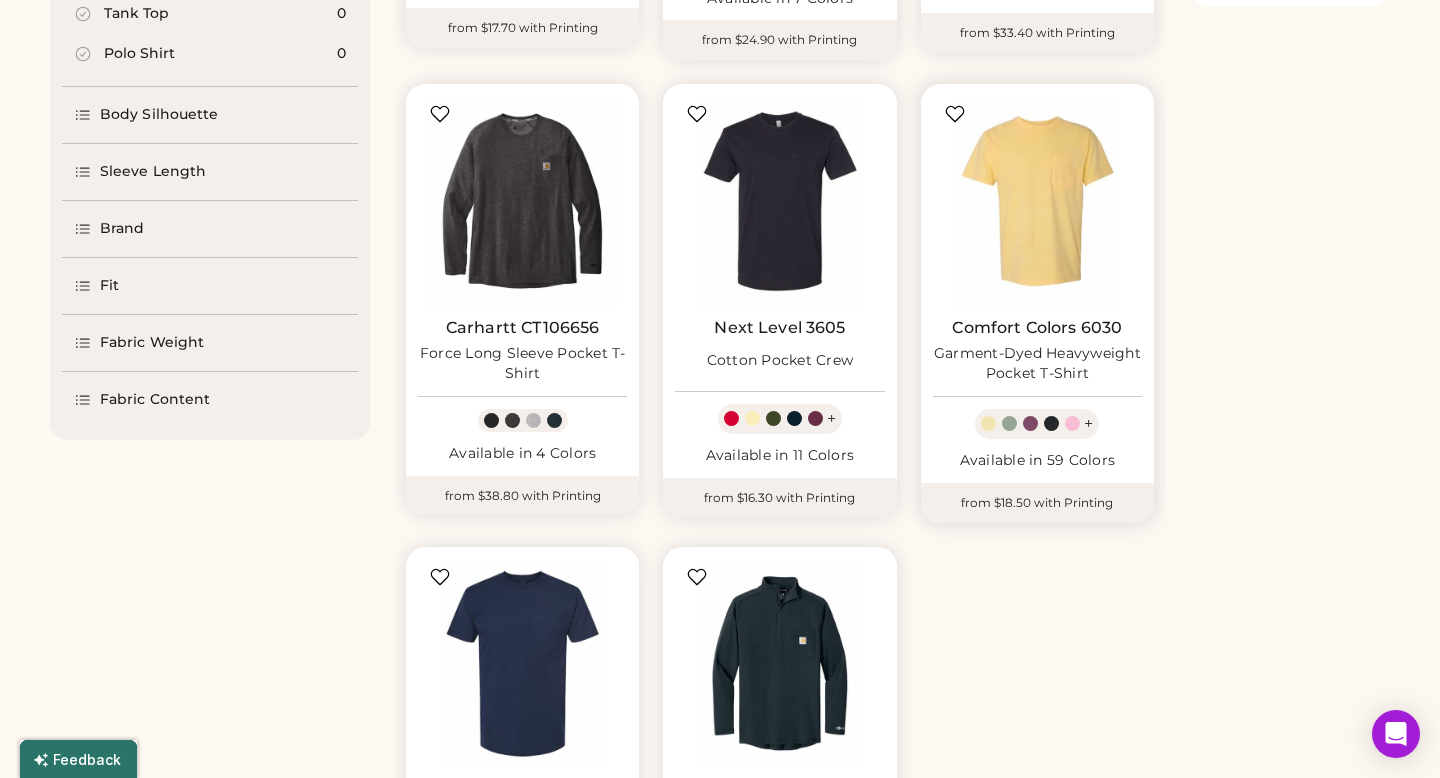 click on "Comfort Colors 6030" at bounding box center (1037, 328) 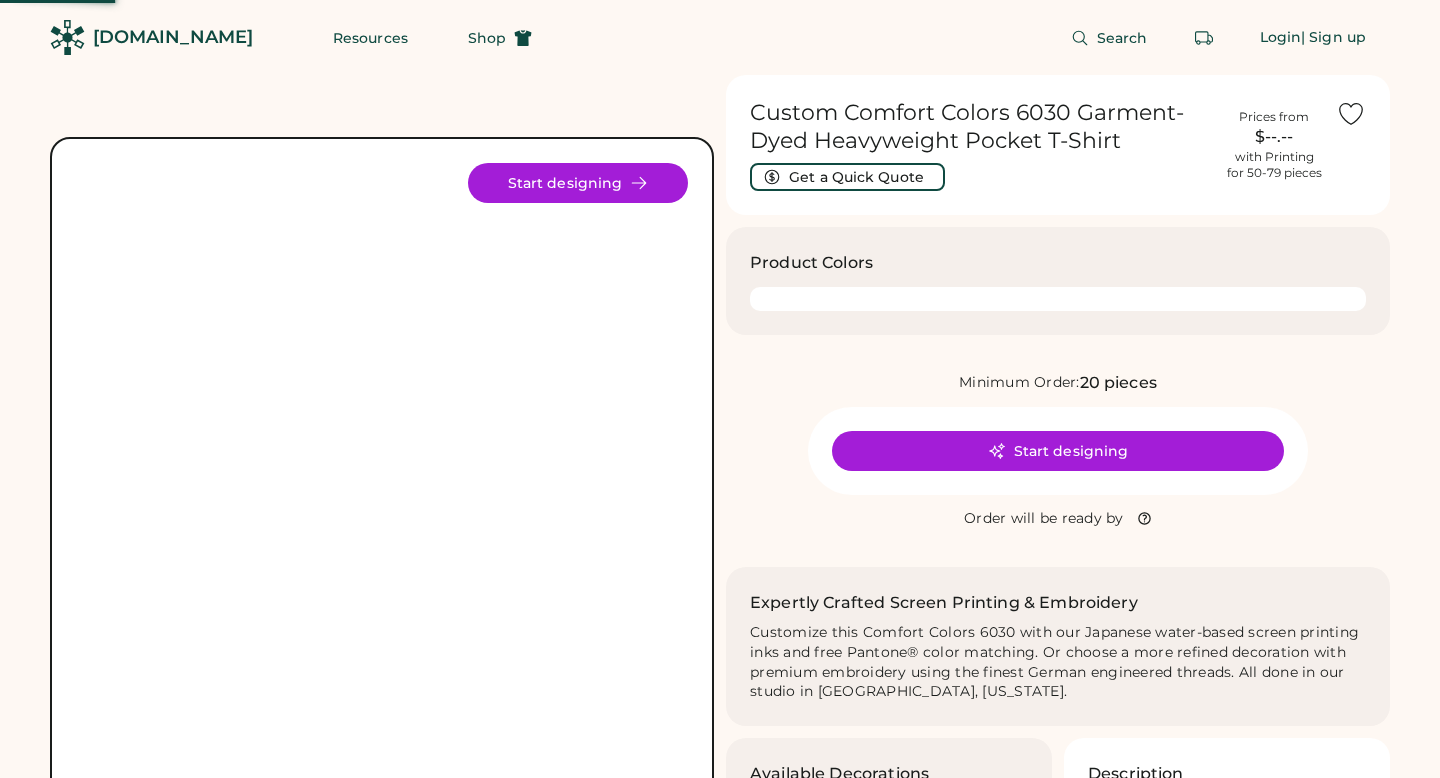 scroll, scrollTop: 0, scrollLeft: 0, axis: both 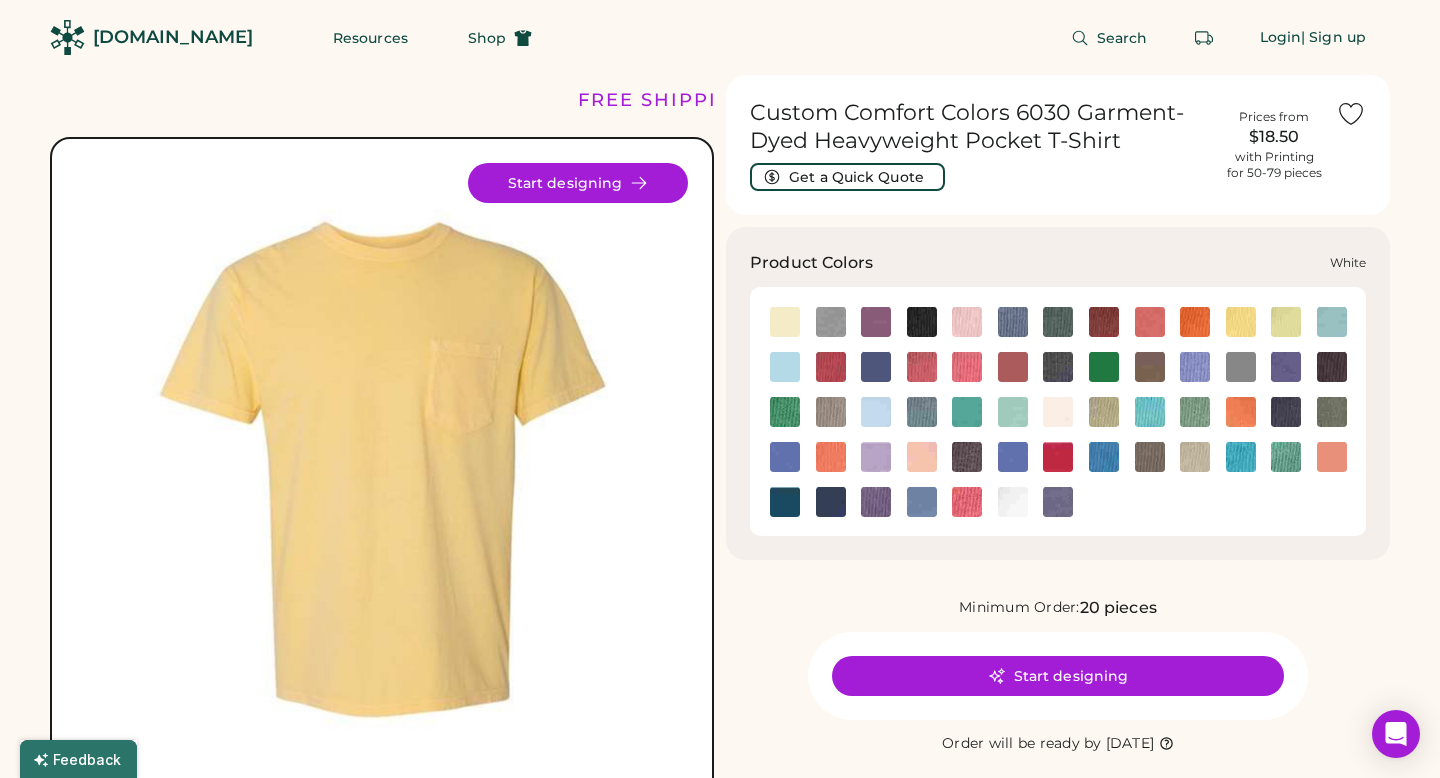 click 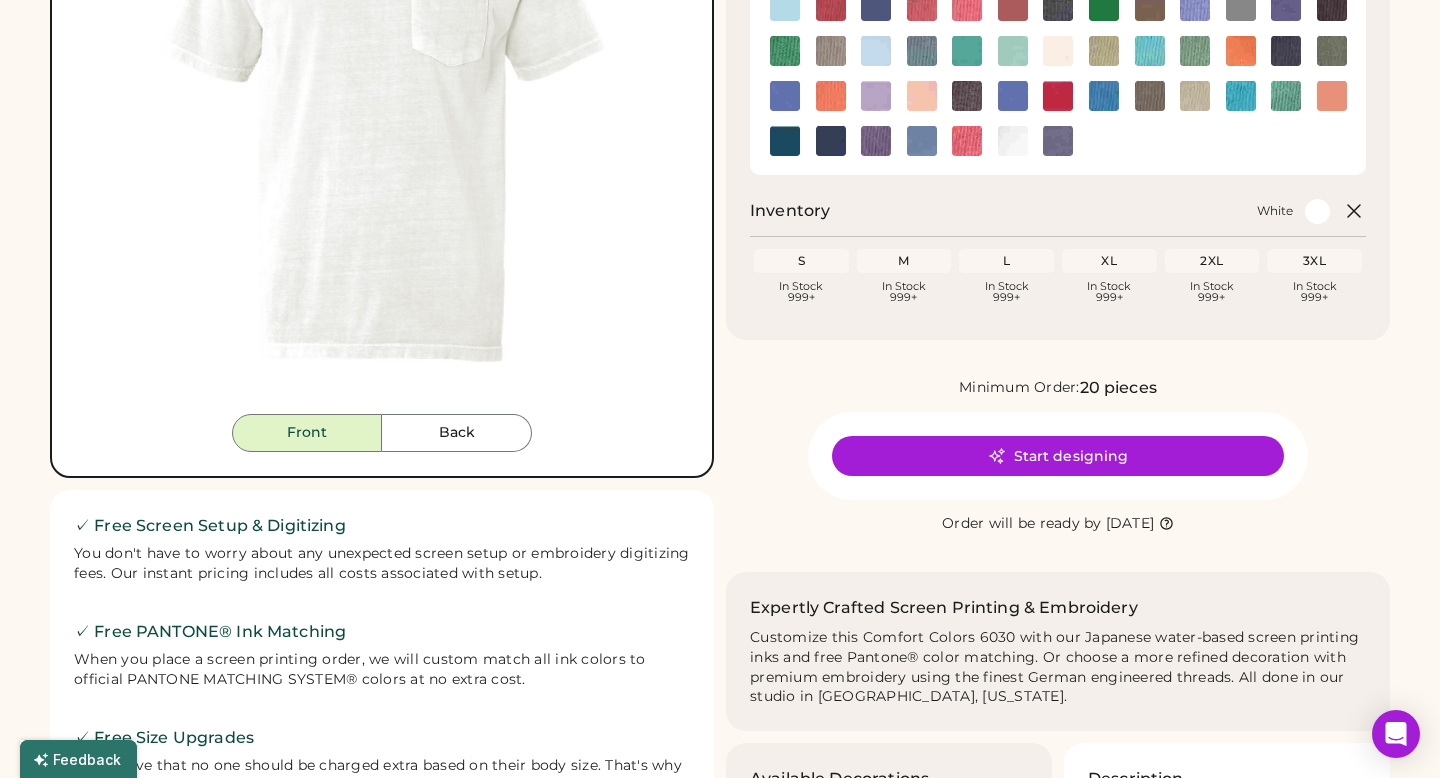 scroll, scrollTop: 360, scrollLeft: 0, axis: vertical 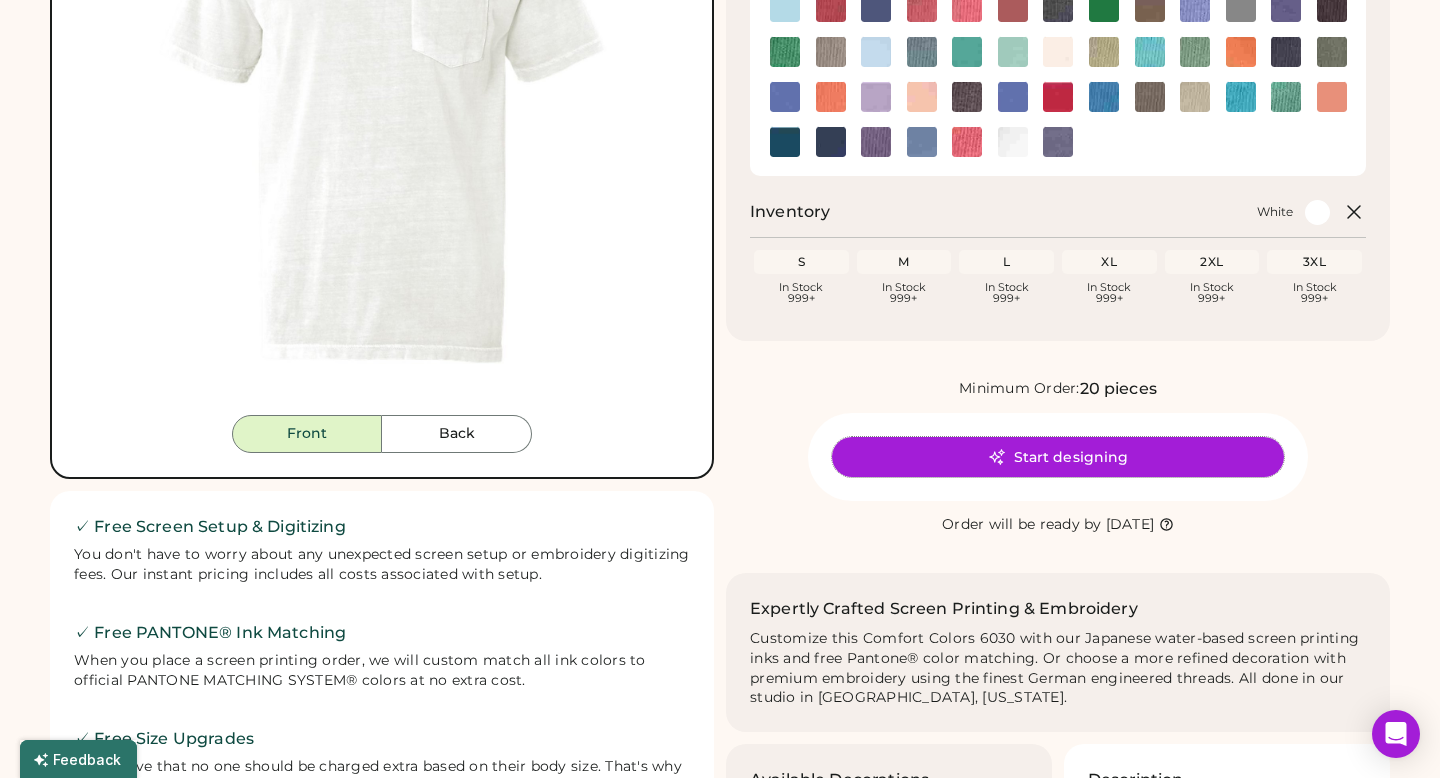 click on "Start designing" at bounding box center (1058, 457) 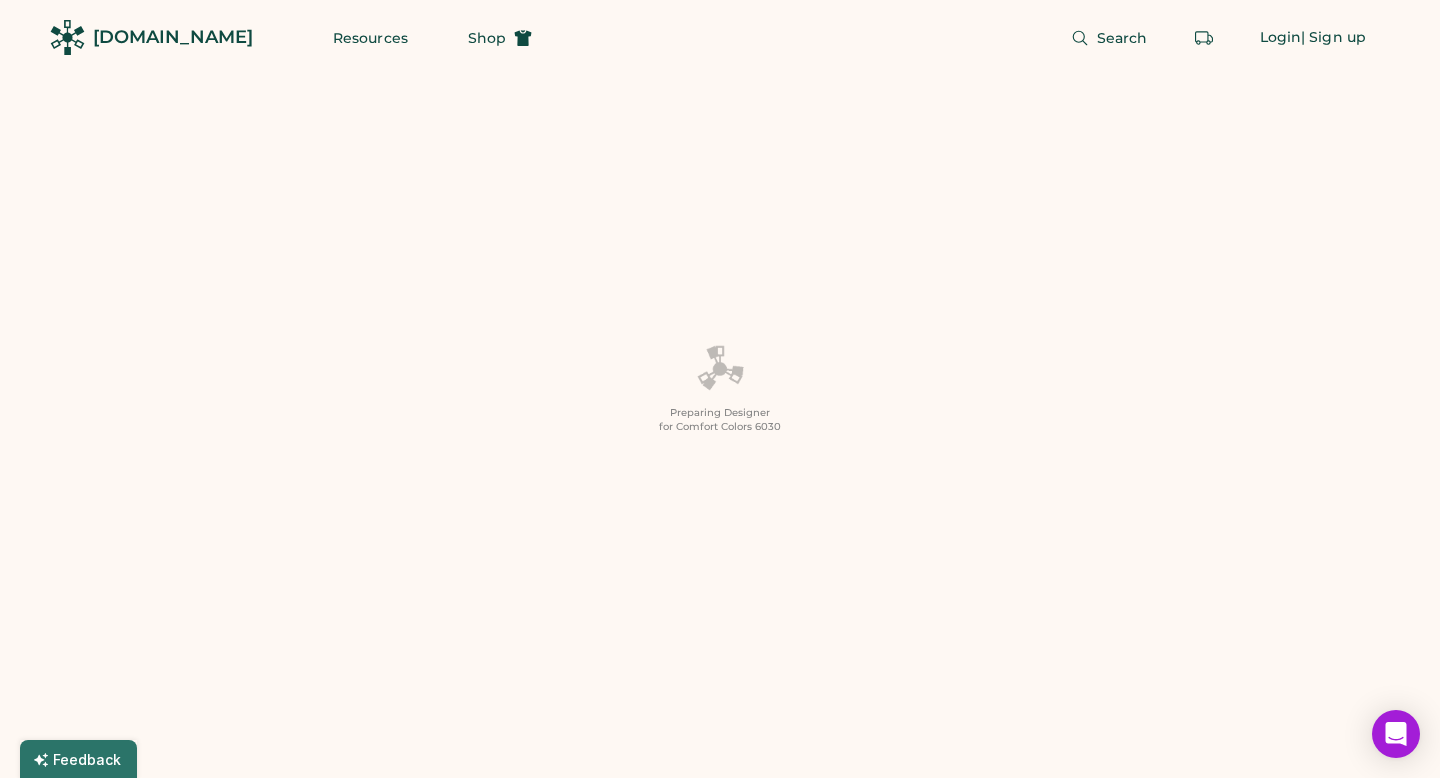 scroll, scrollTop: 0, scrollLeft: 0, axis: both 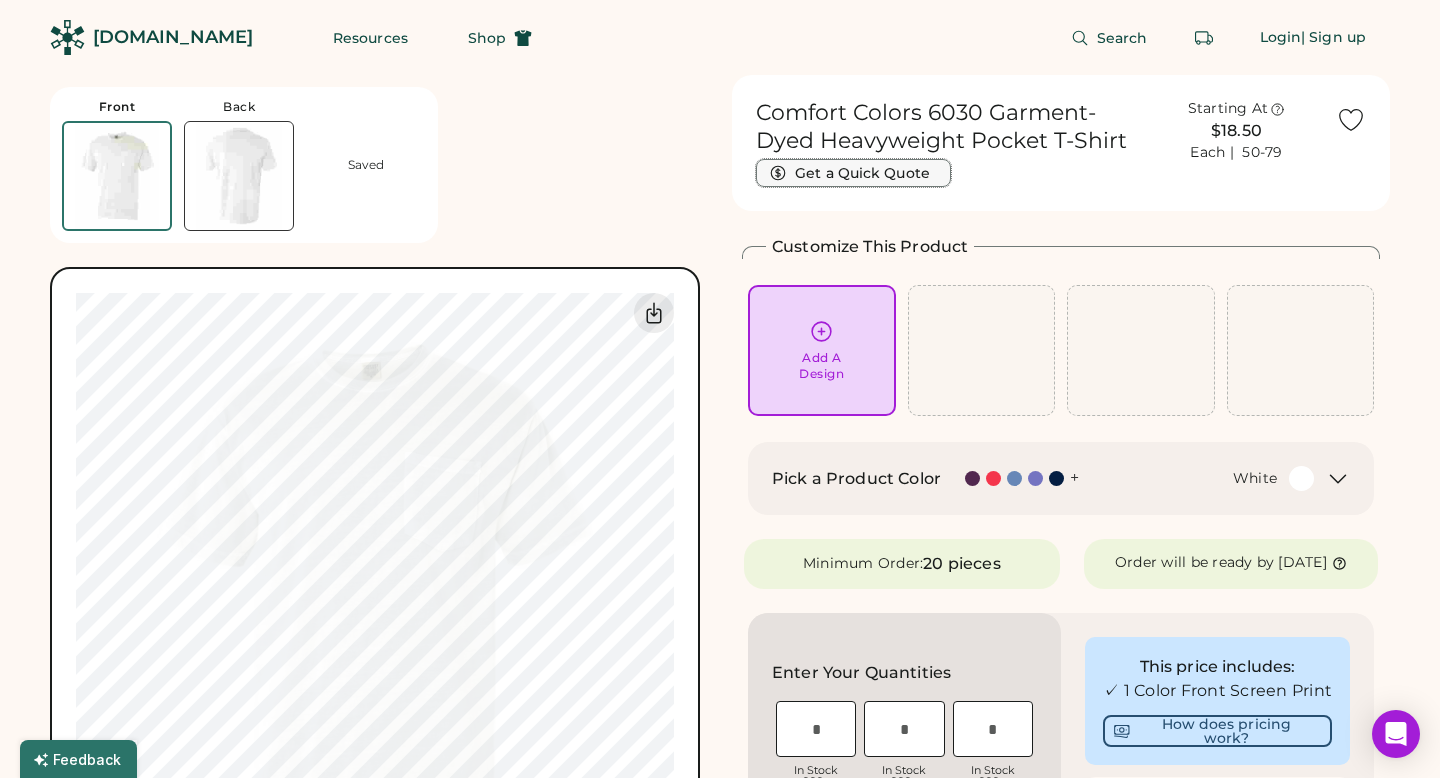 click on "Get a Quick Quote" at bounding box center (853, 173) 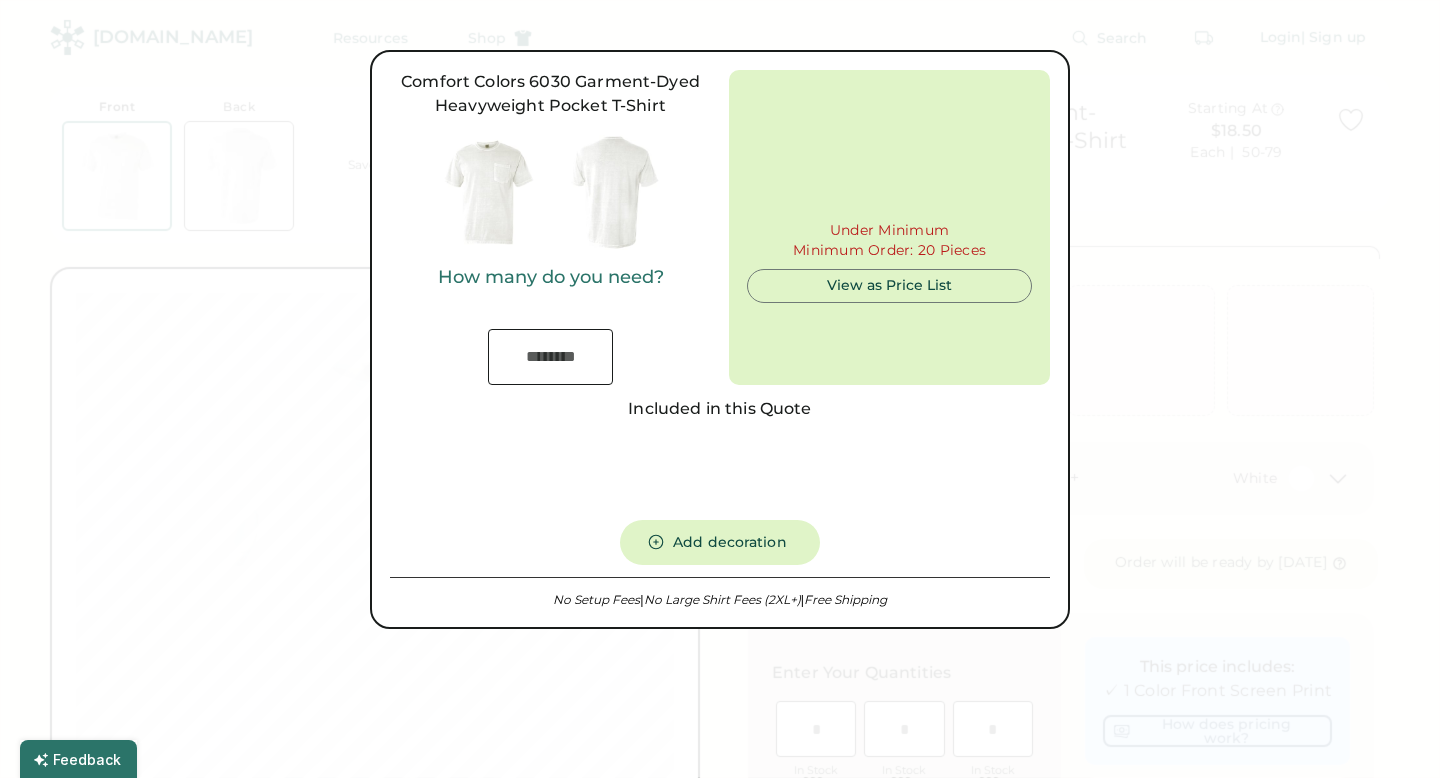 type on "***" 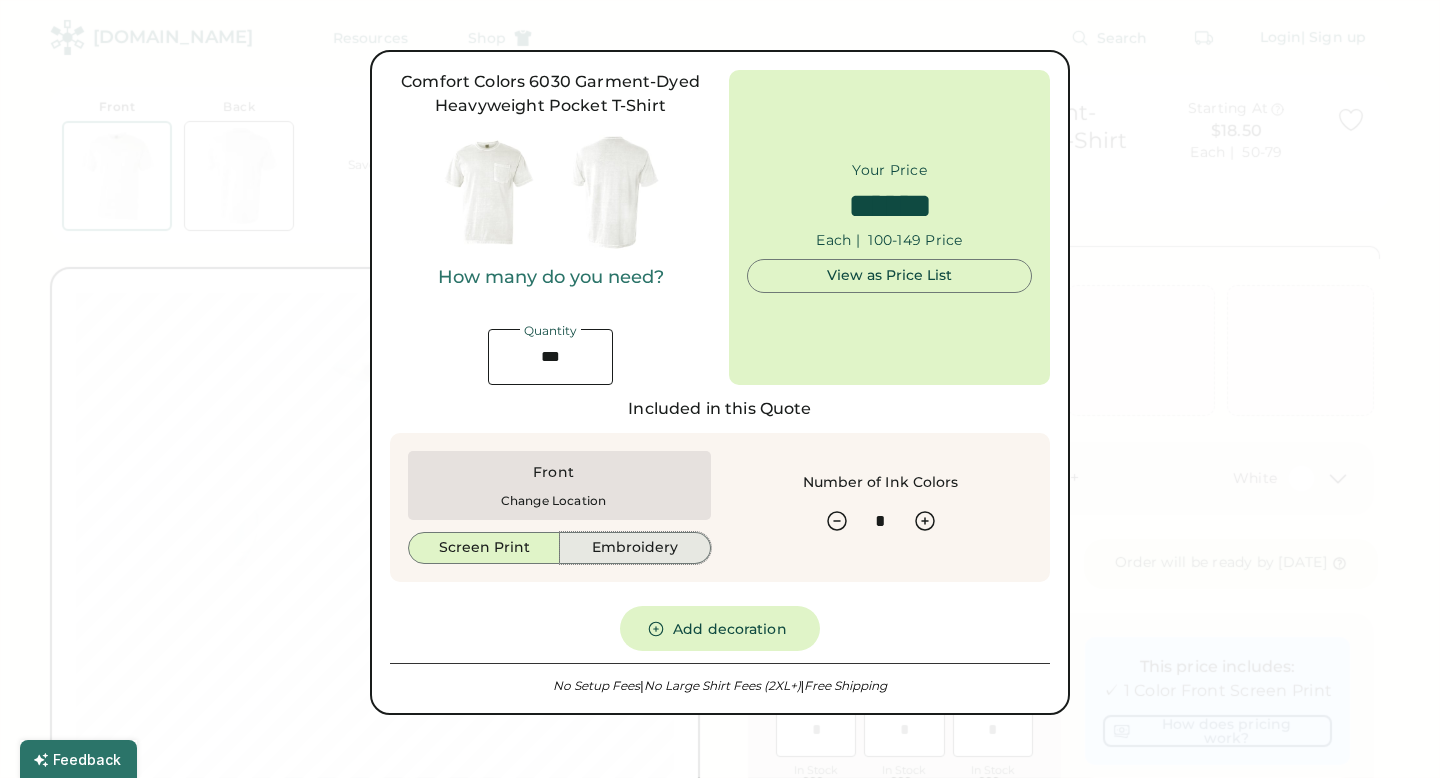 click on "Embroidery" at bounding box center [635, 548] 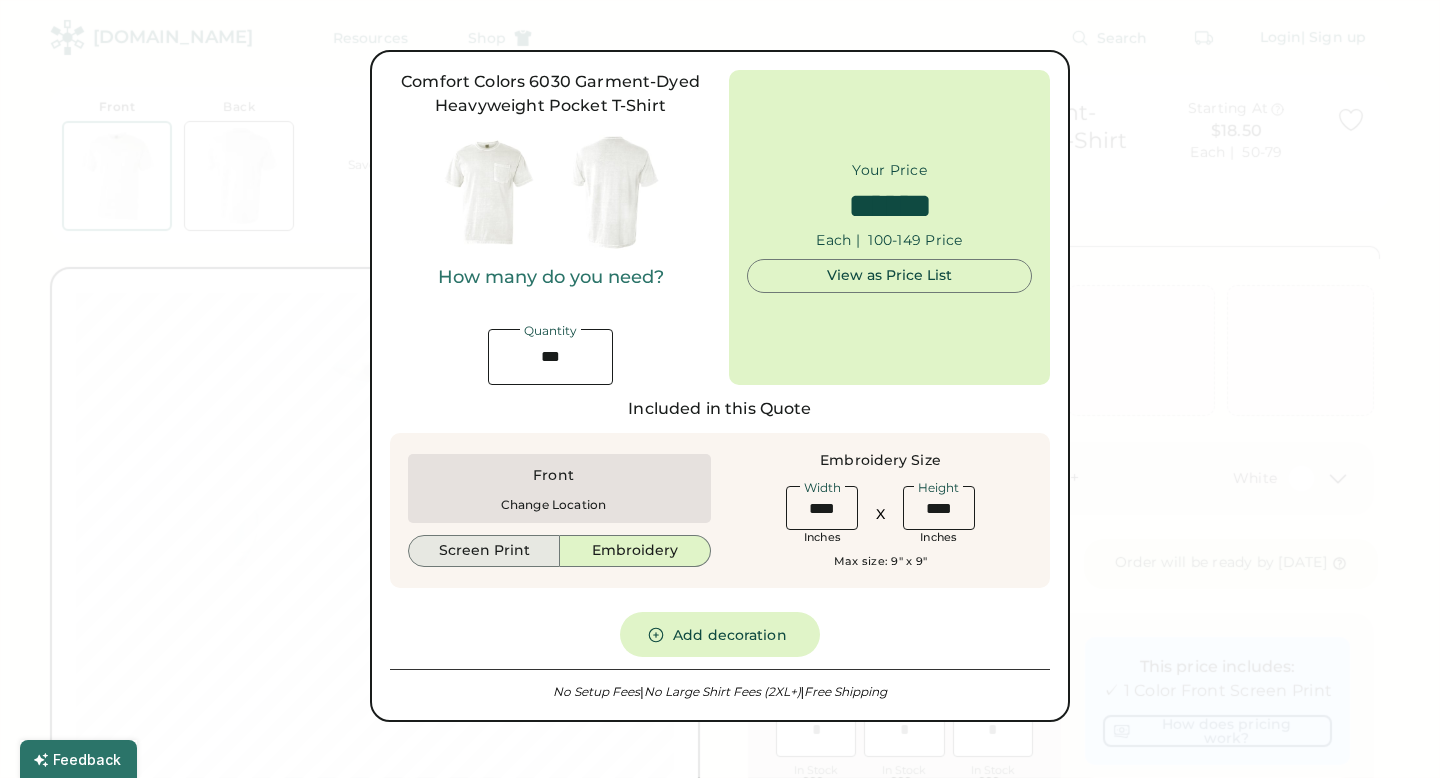 click on "Screen Print" at bounding box center (484, 551) 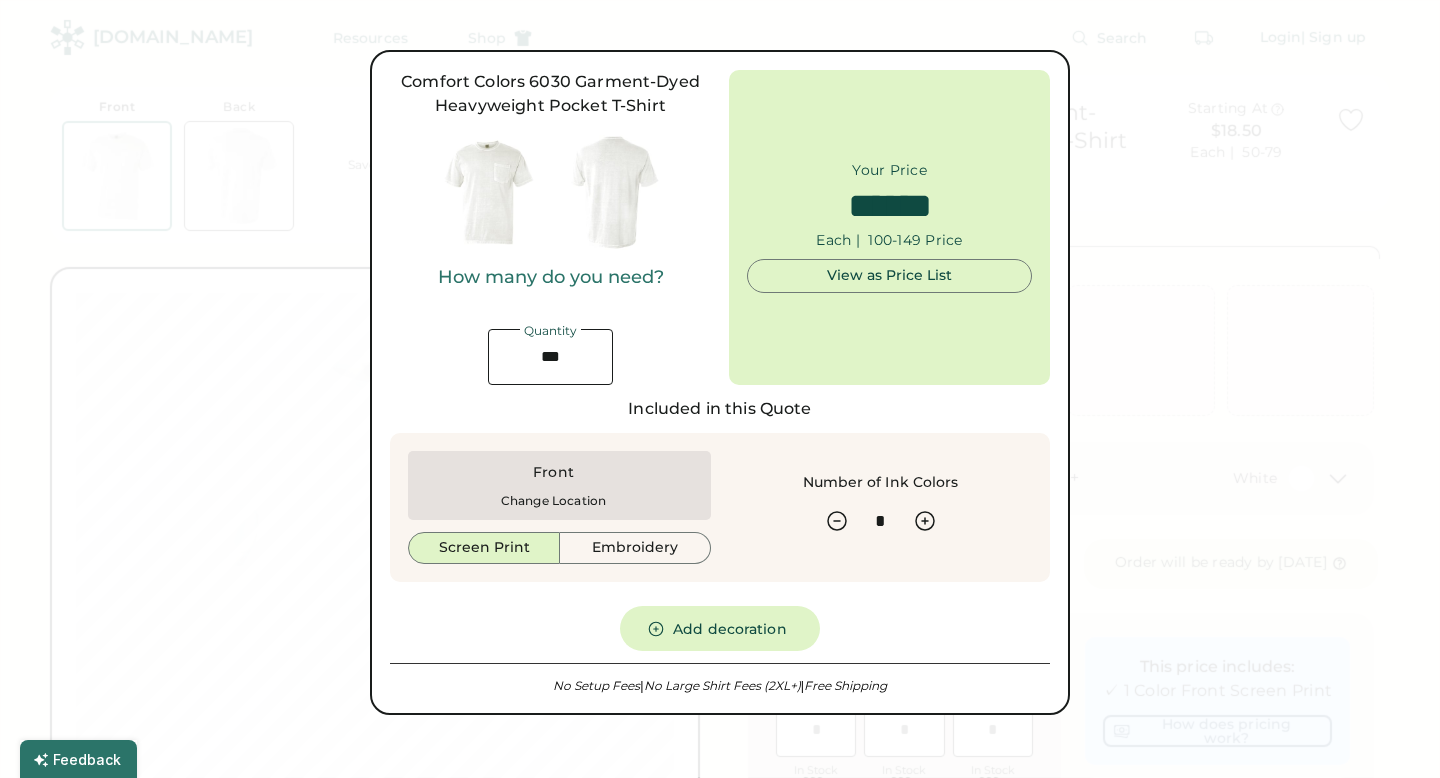 click on "Front Change Location" at bounding box center [559, 486] 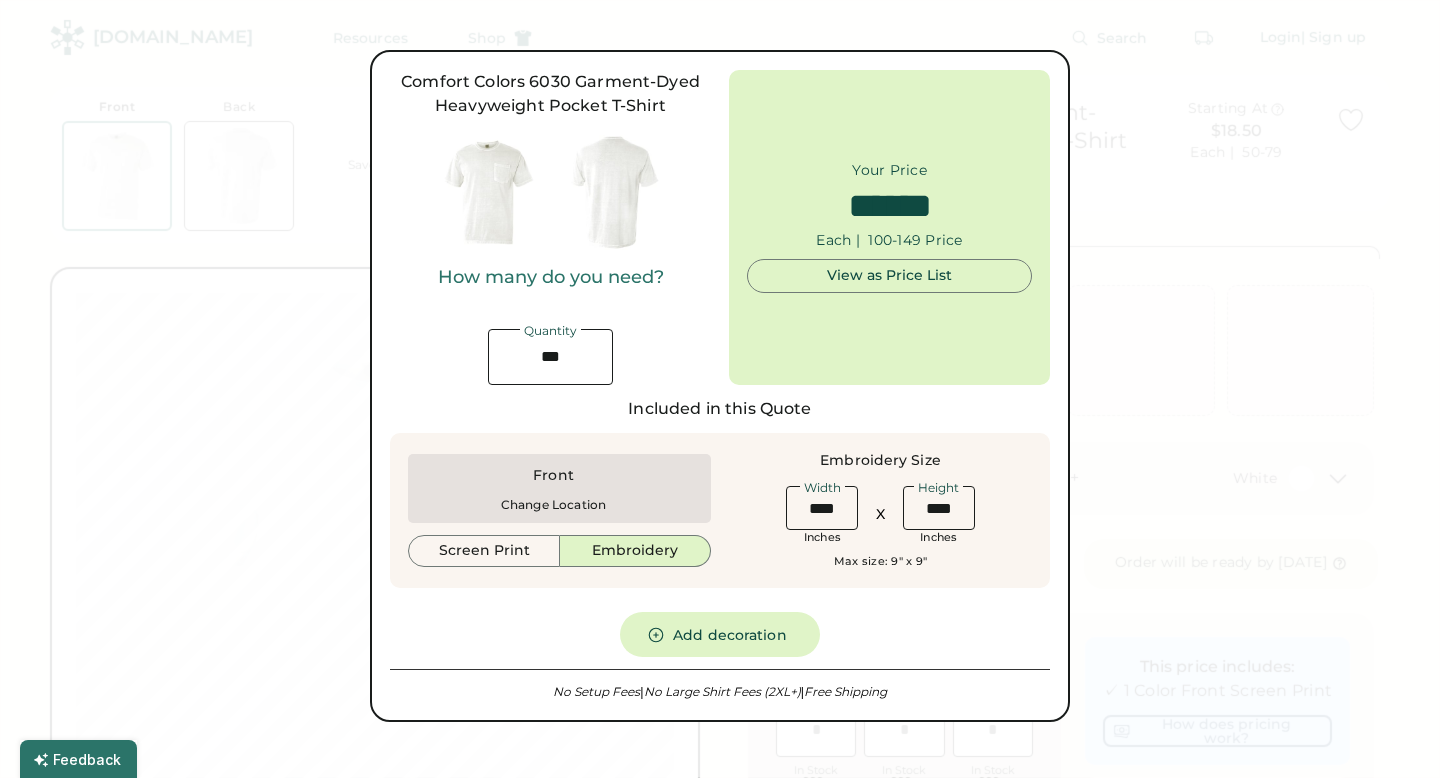 type on "******" 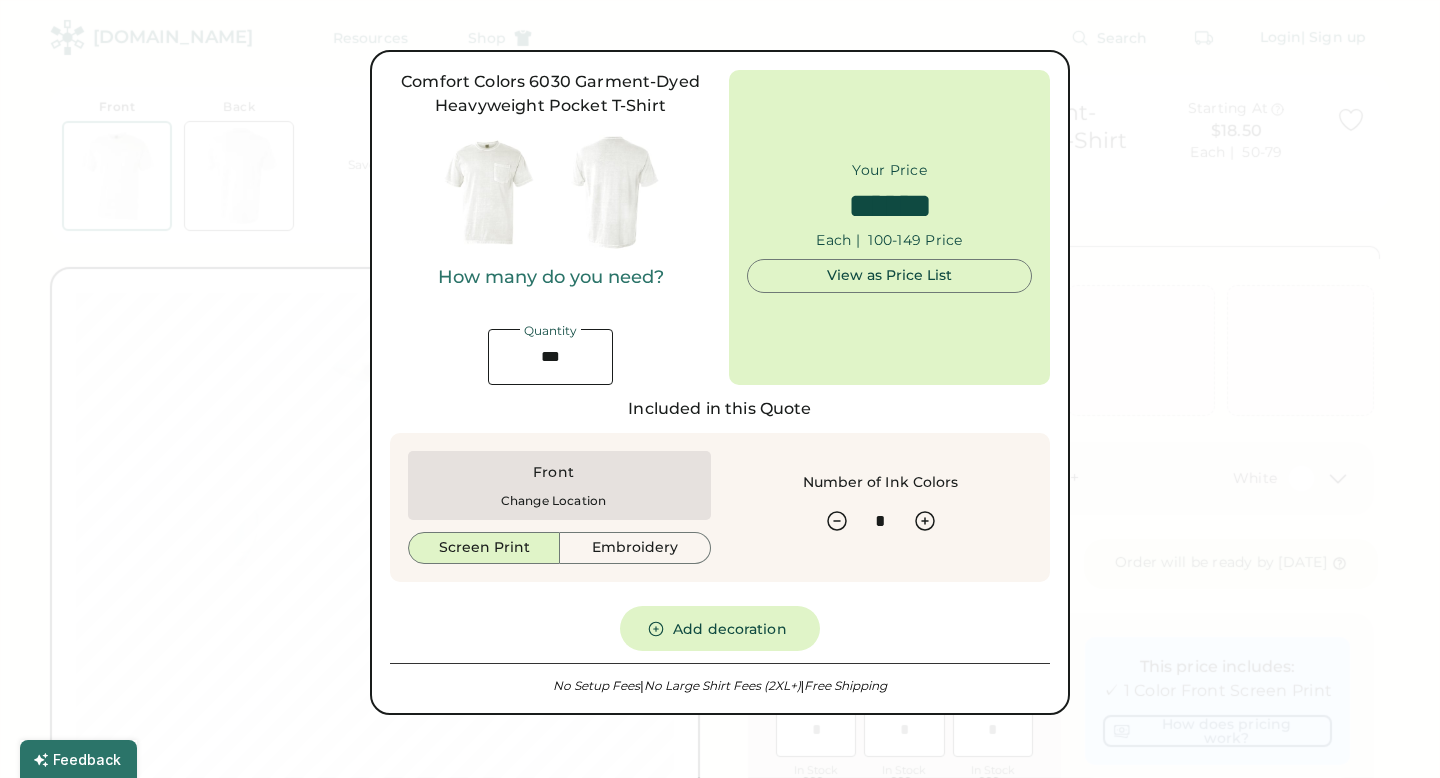 click on "Change Location" at bounding box center [553, 501] 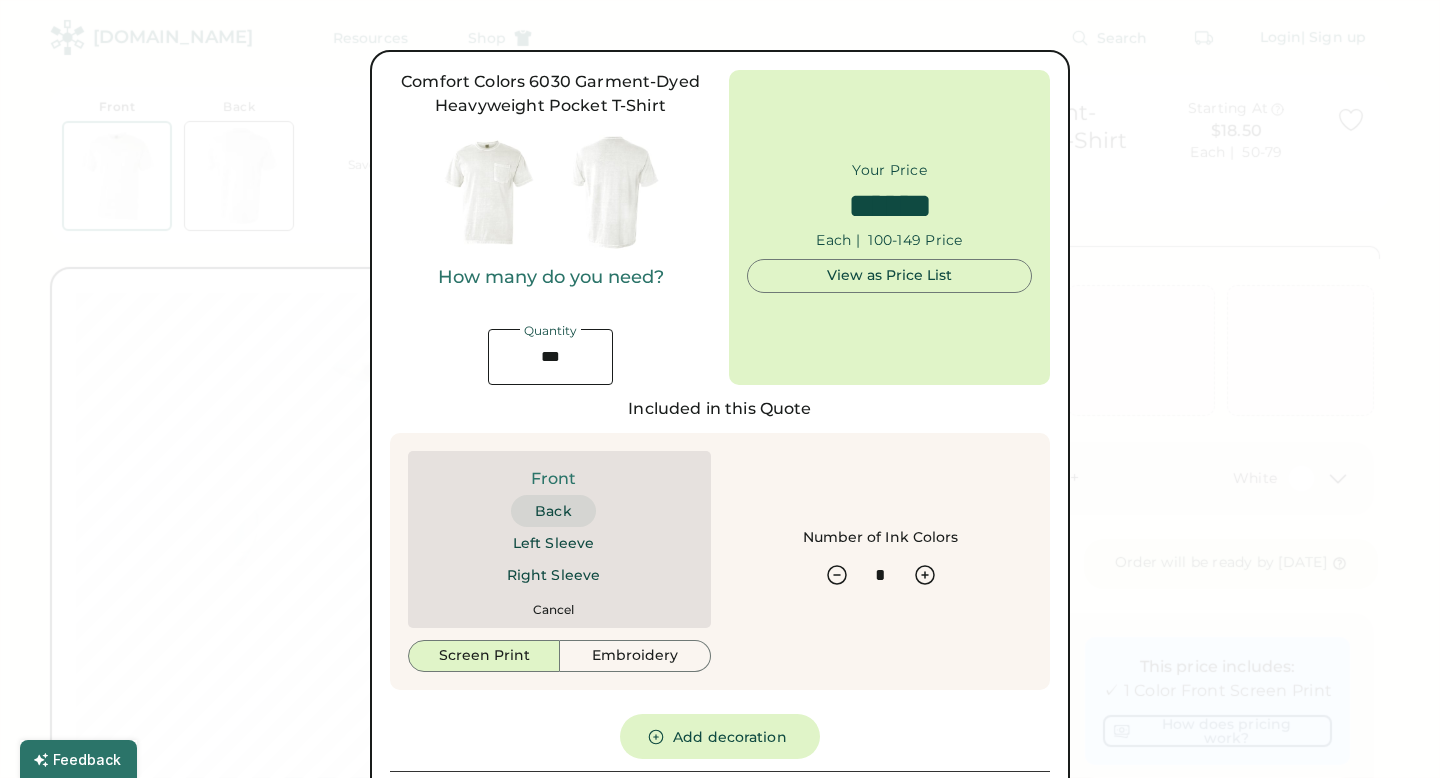 click on "Back" at bounding box center (553, 511) 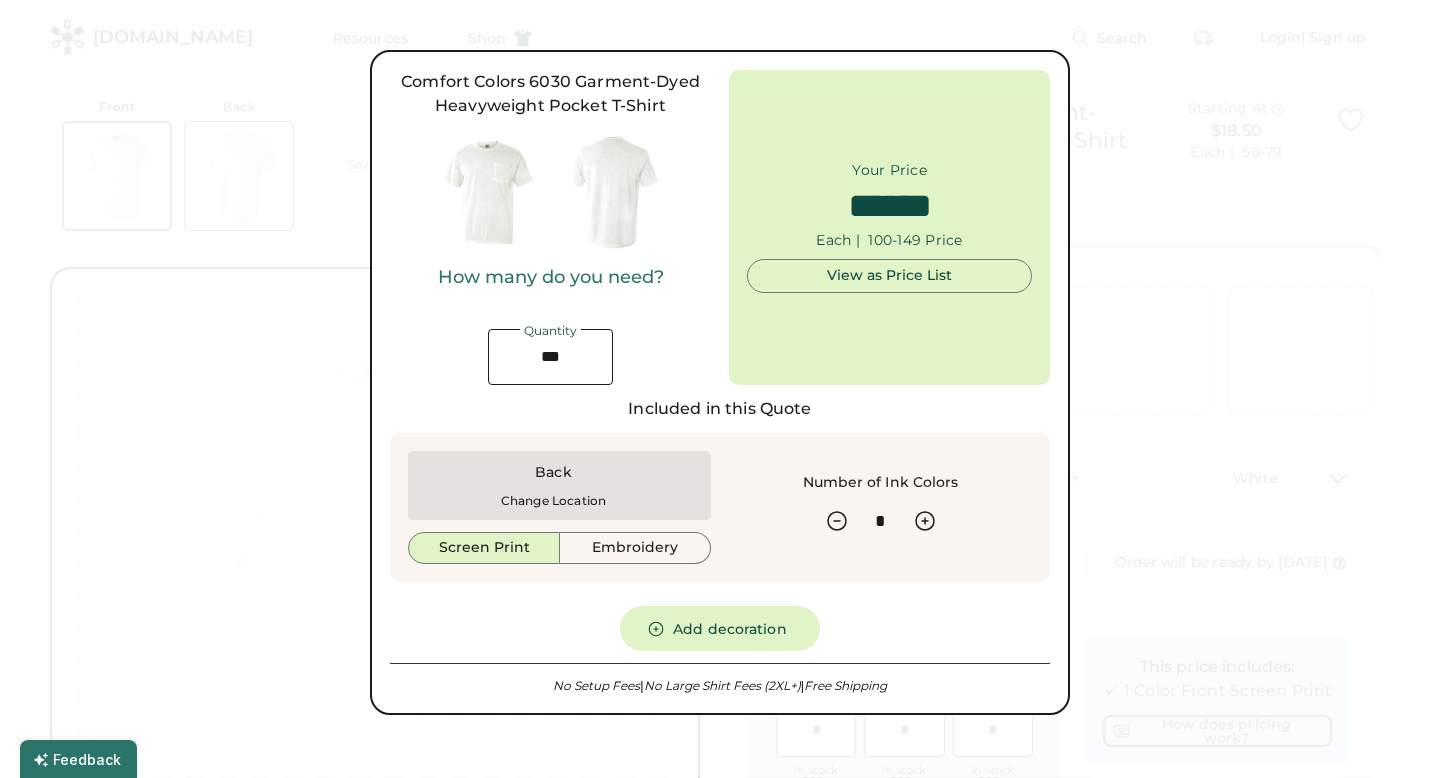 click on "Change Location" at bounding box center [553, 501] 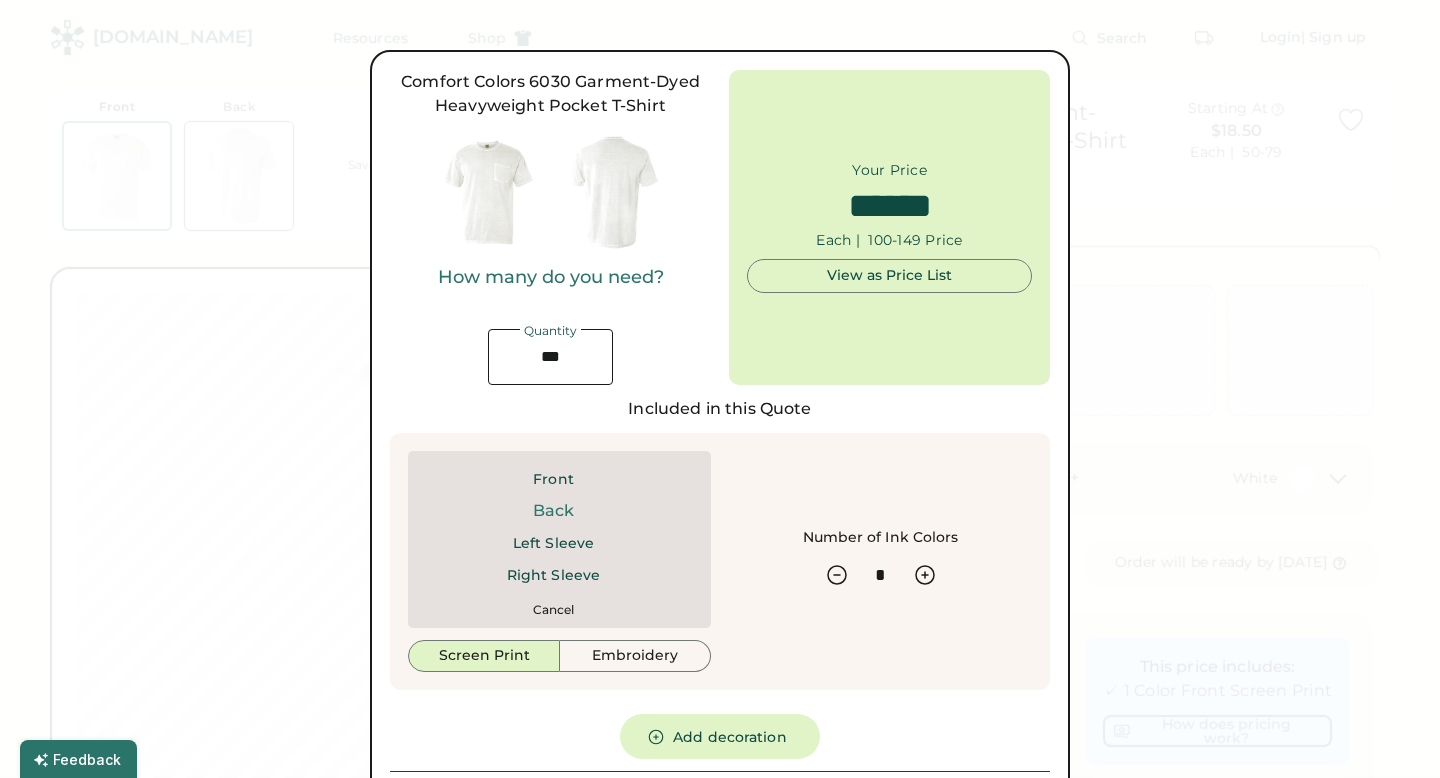 click at bounding box center [550, 357] 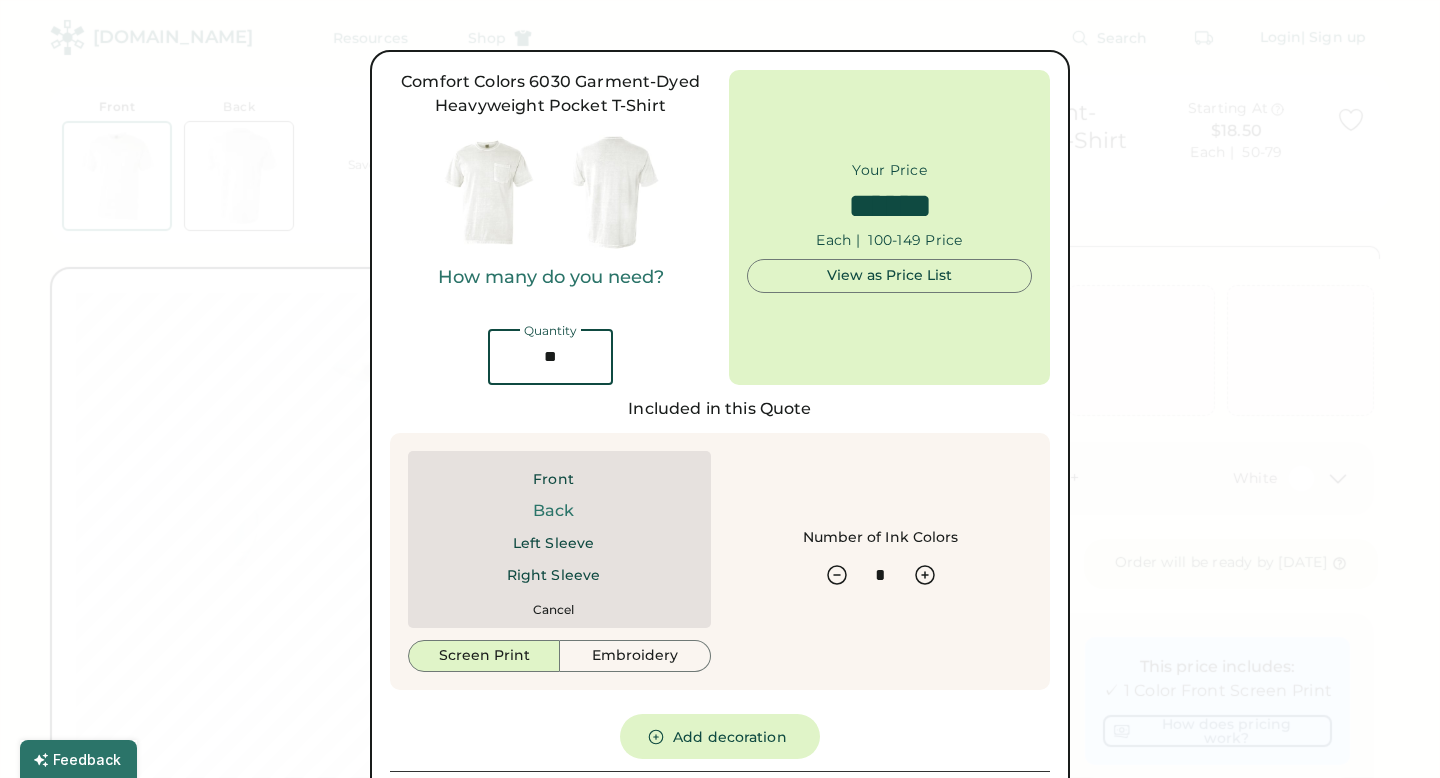 type on "*" 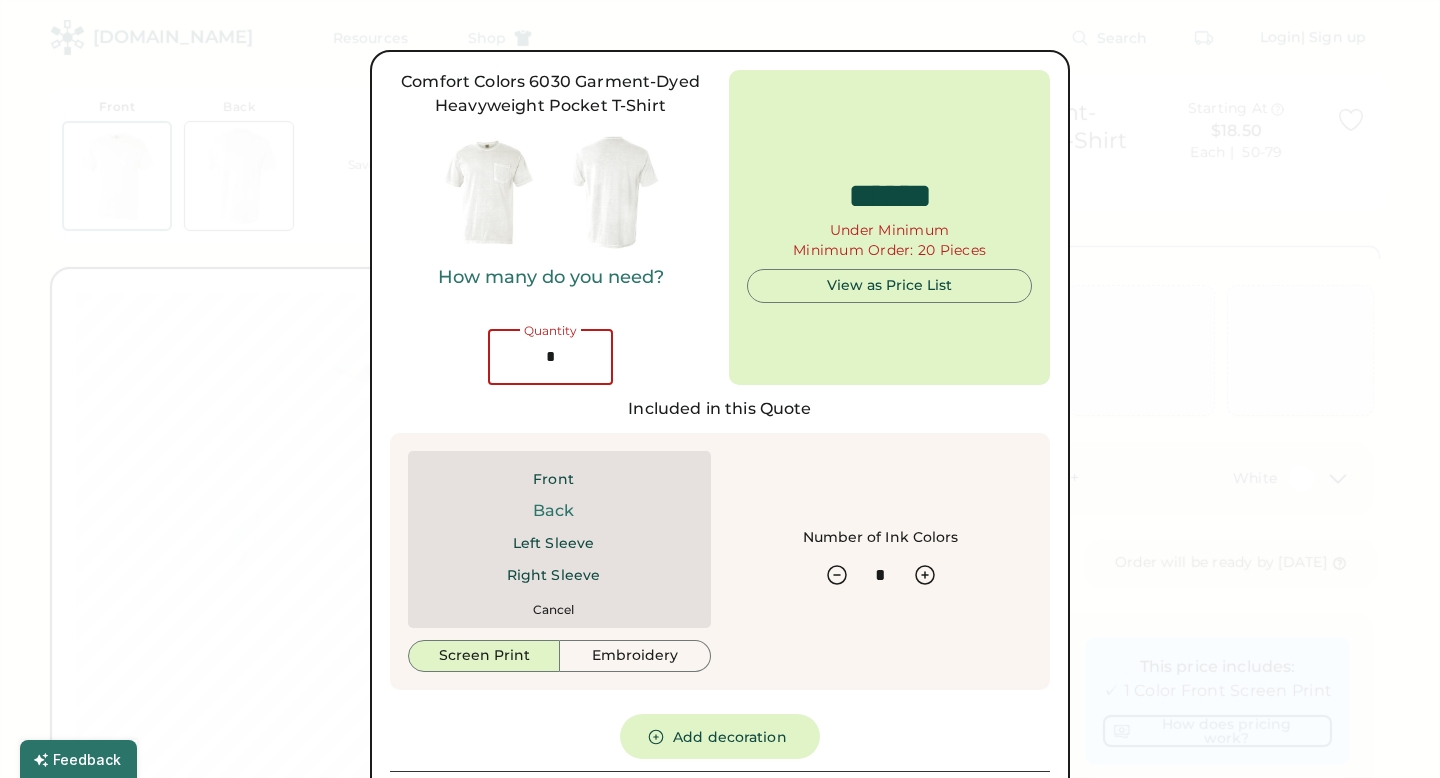 type 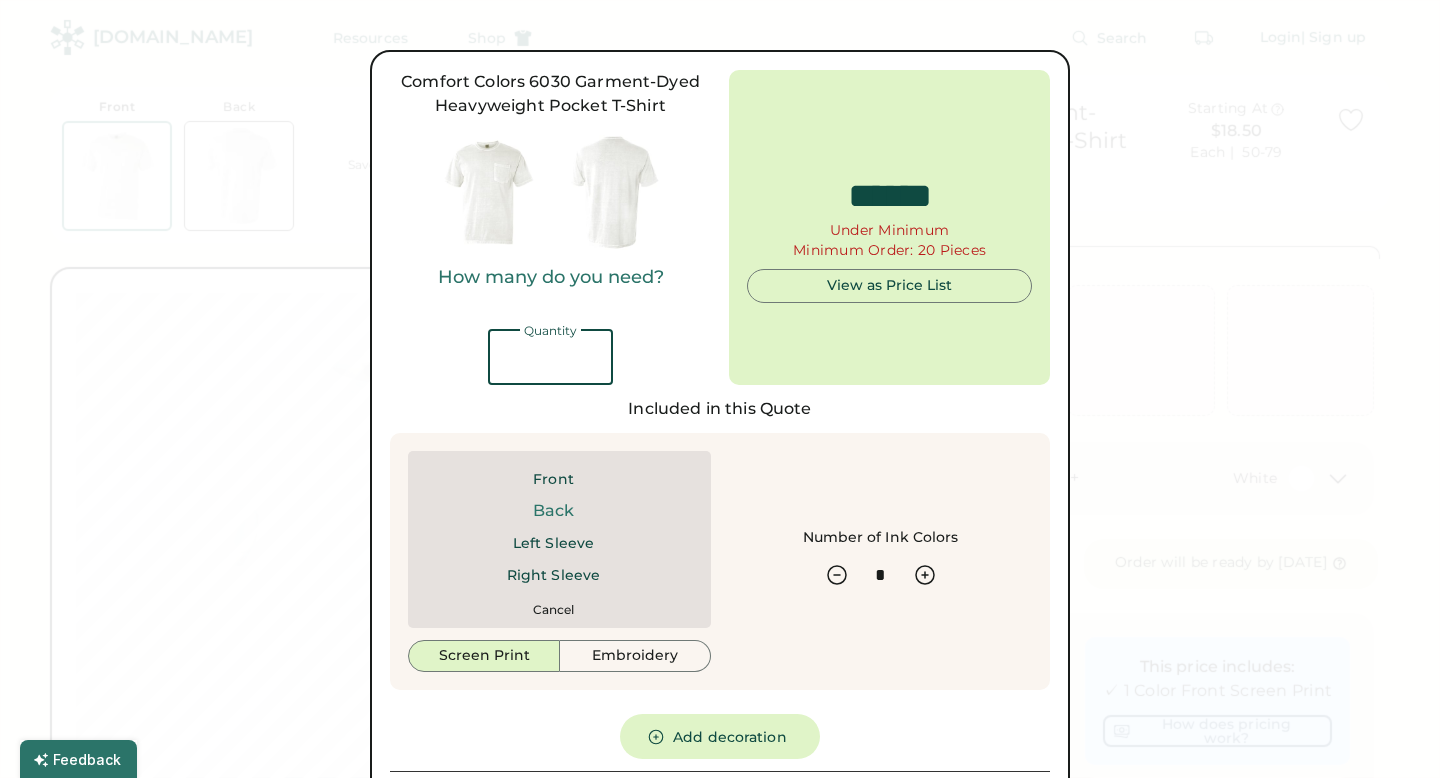 type on "******" 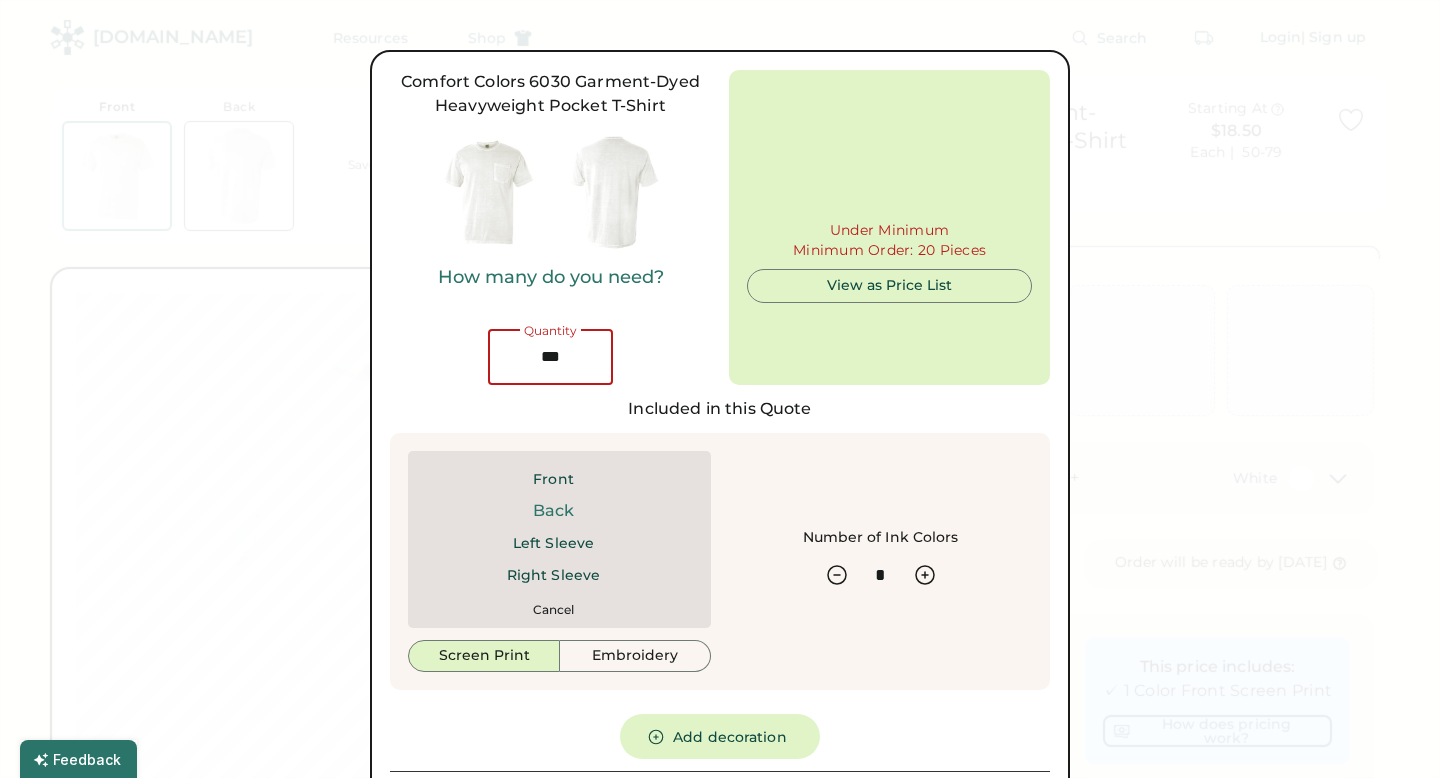 type on "***" 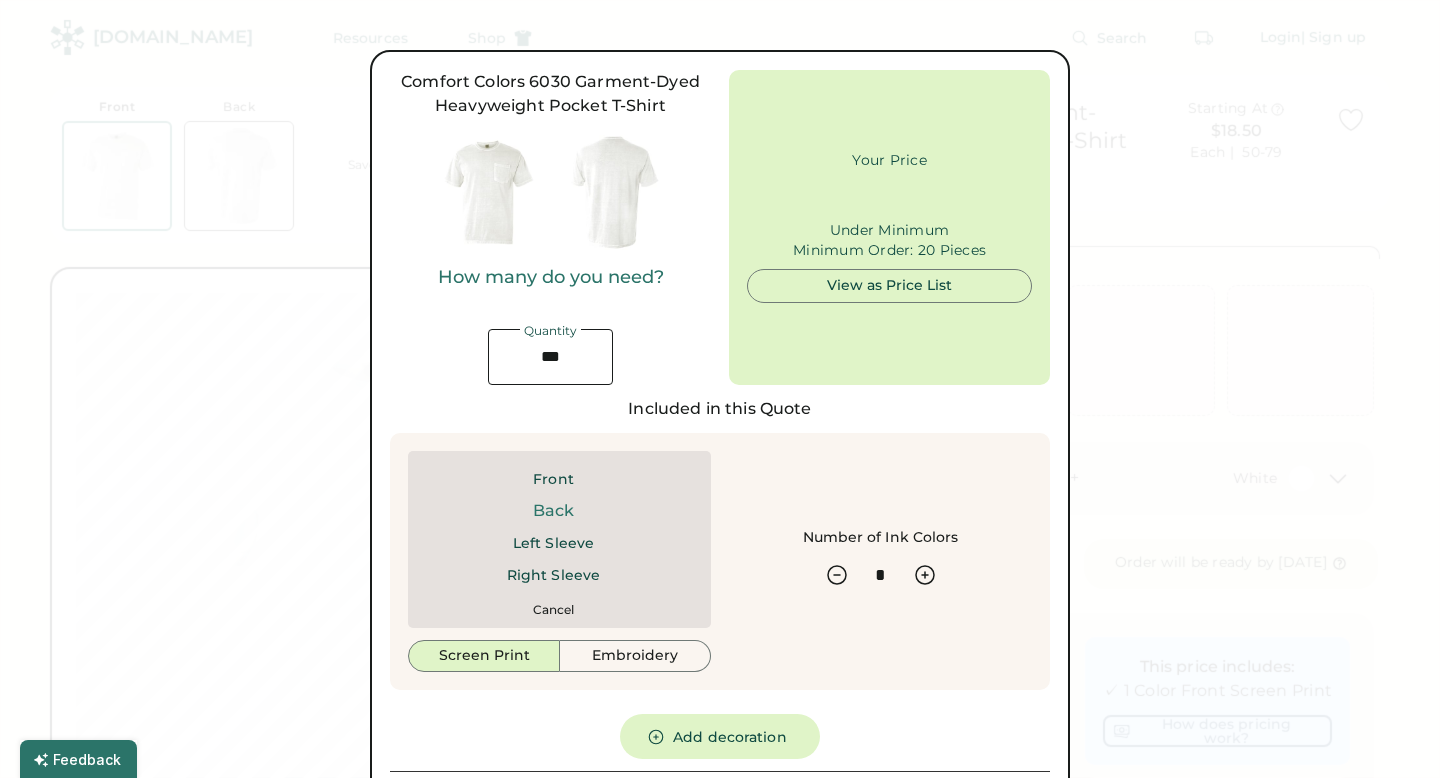 type on "******" 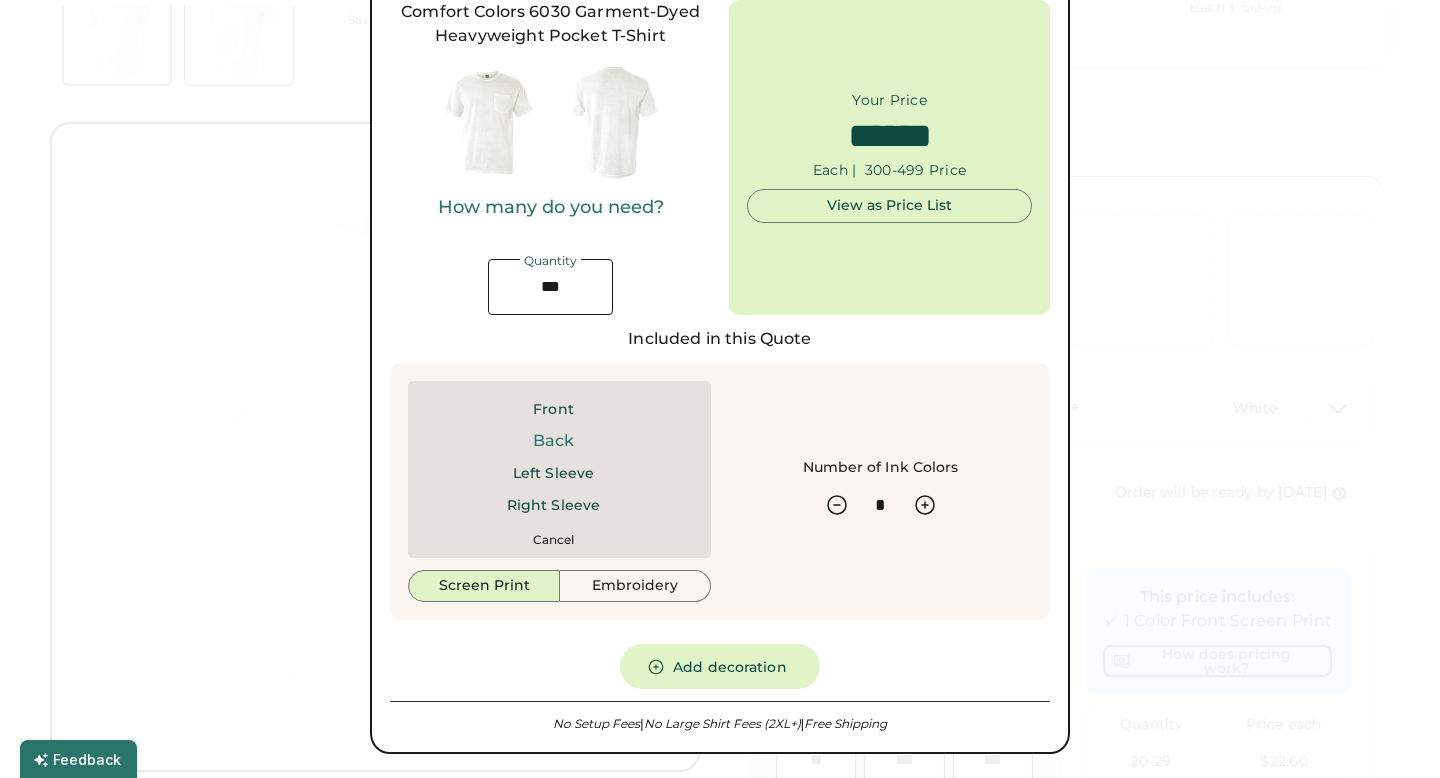scroll, scrollTop: 78, scrollLeft: 0, axis: vertical 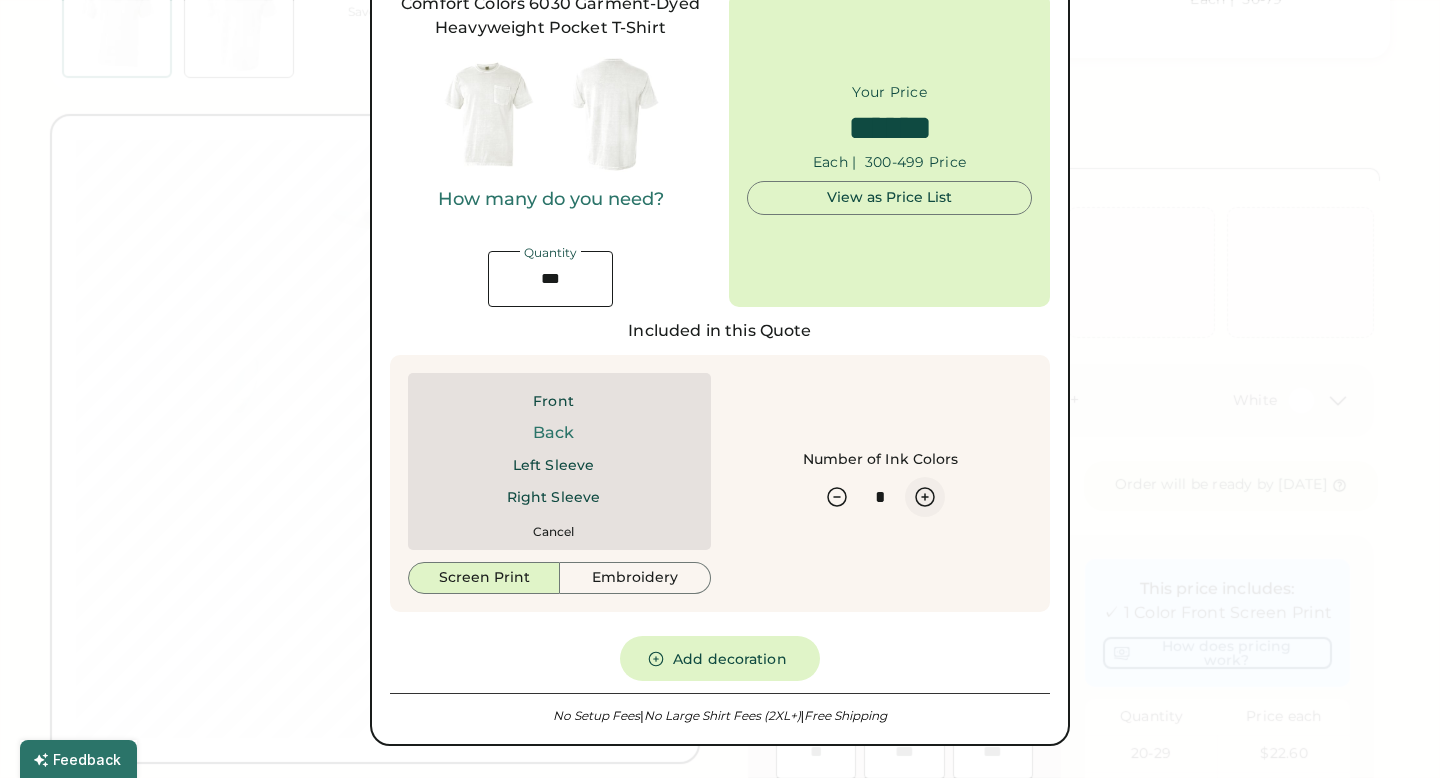 click 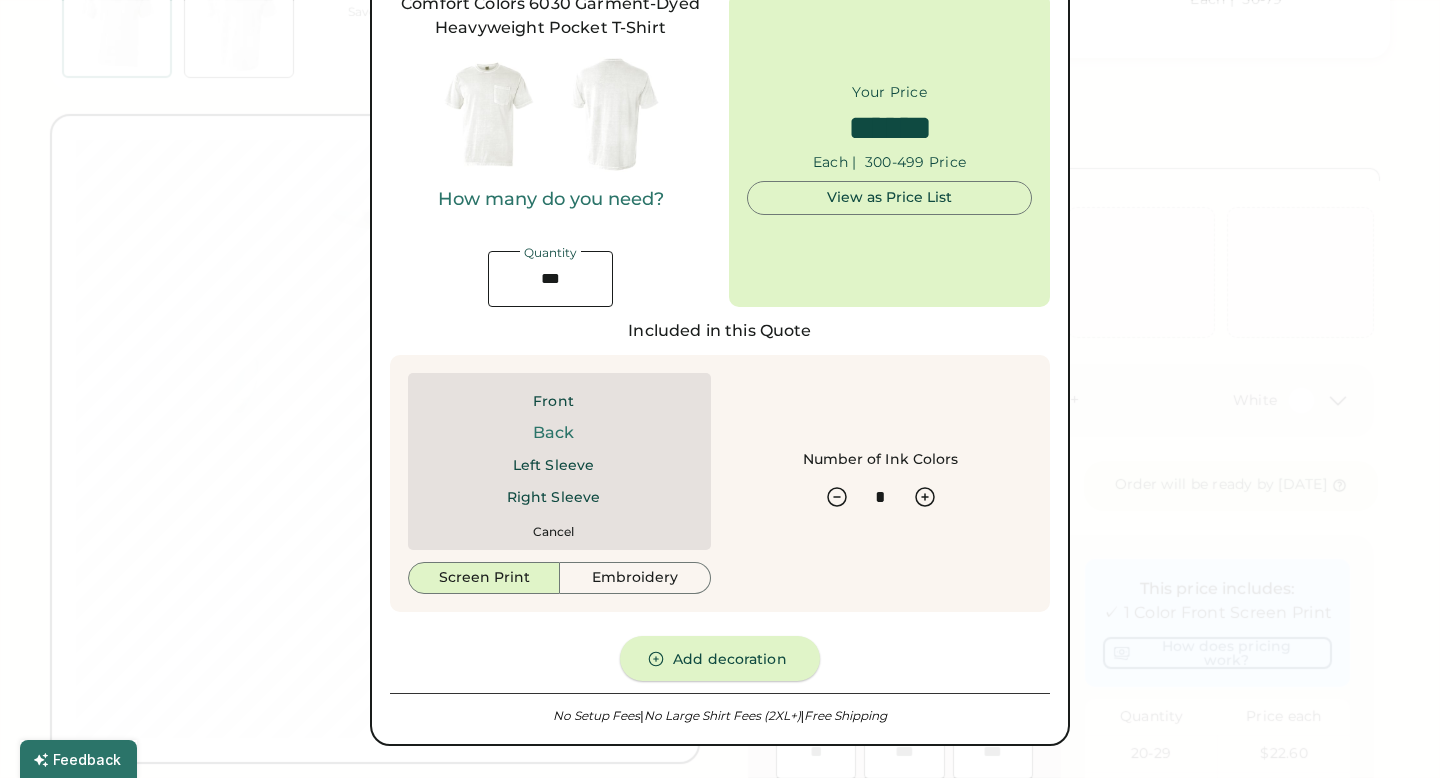 click on "Add decoration" at bounding box center [720, 658] 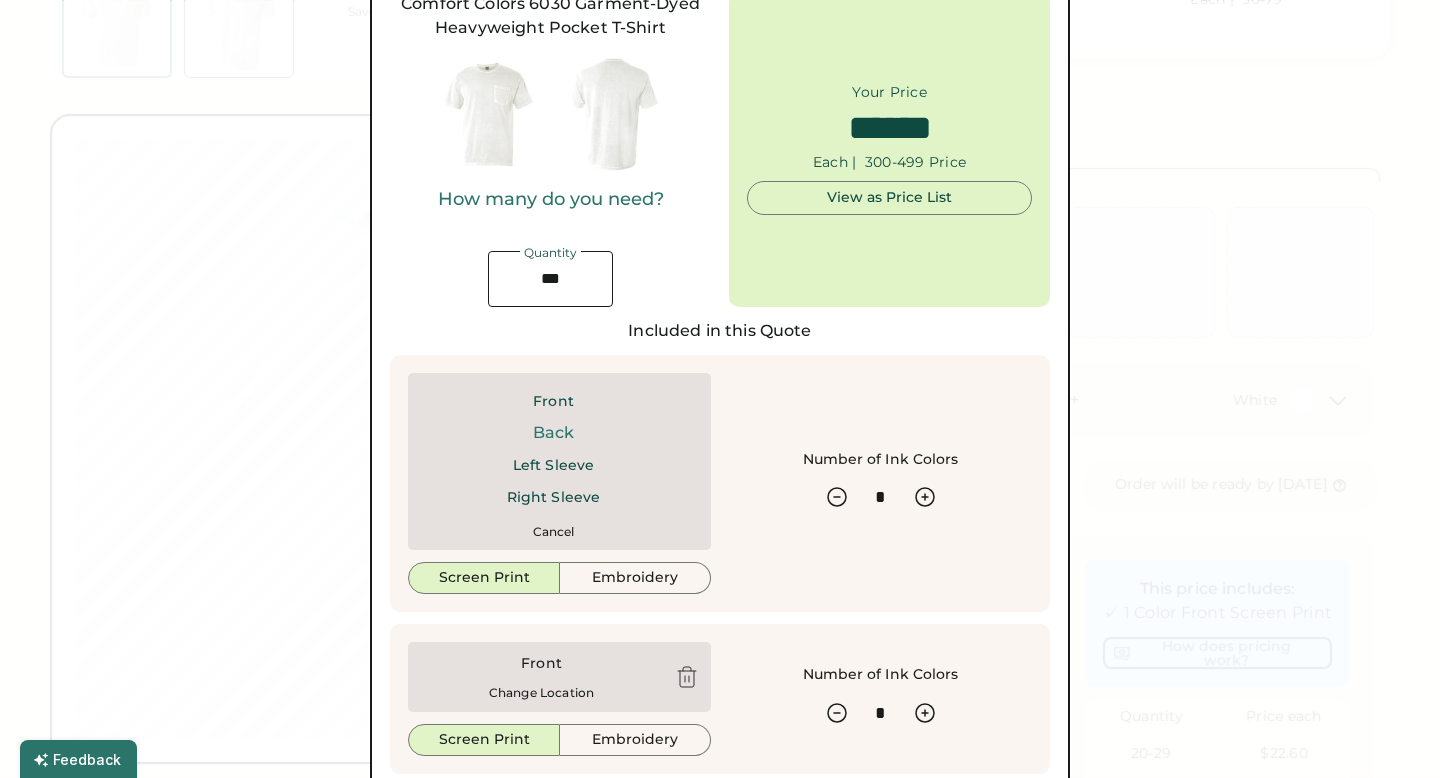 type on "******" 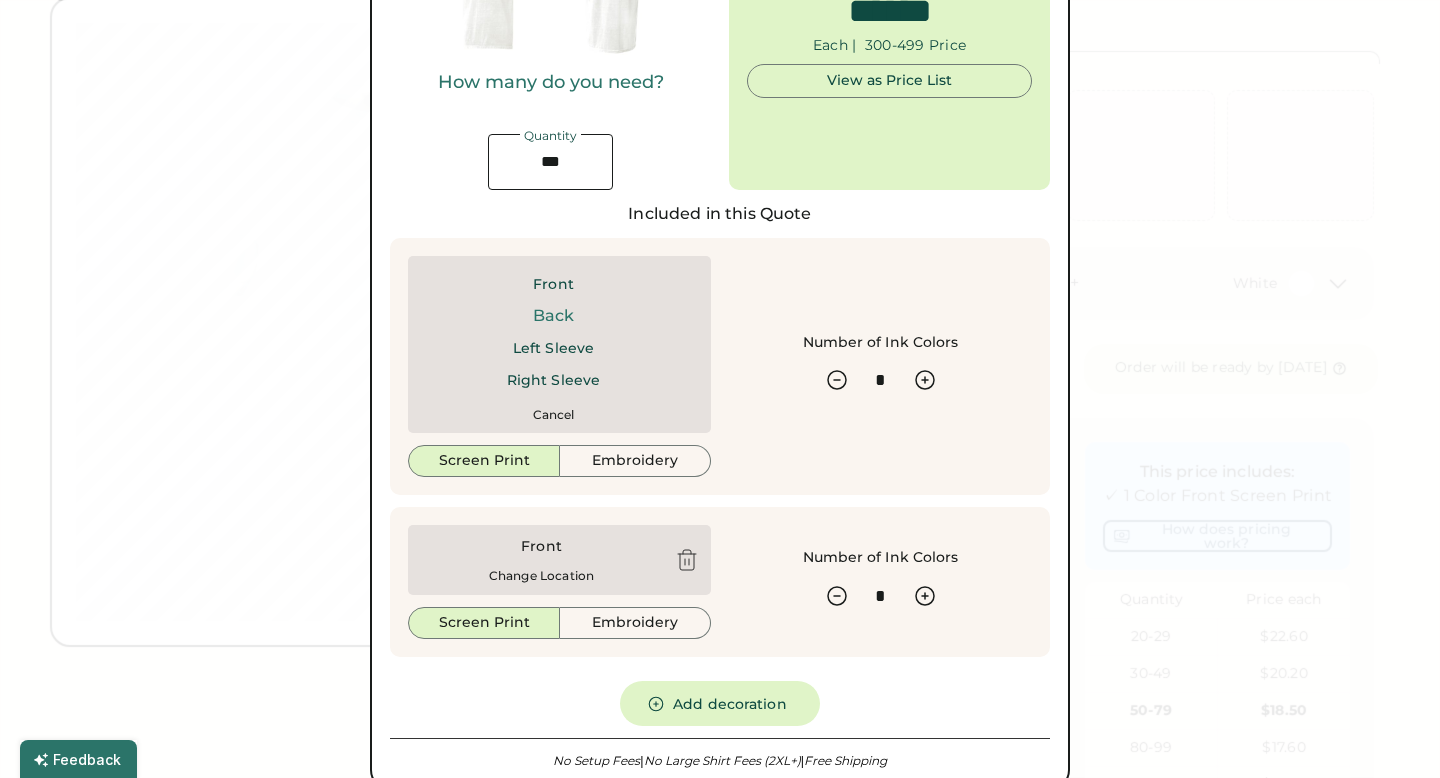 scroll, scrollTop: 206, scrollLeft: 0, axis: vertical 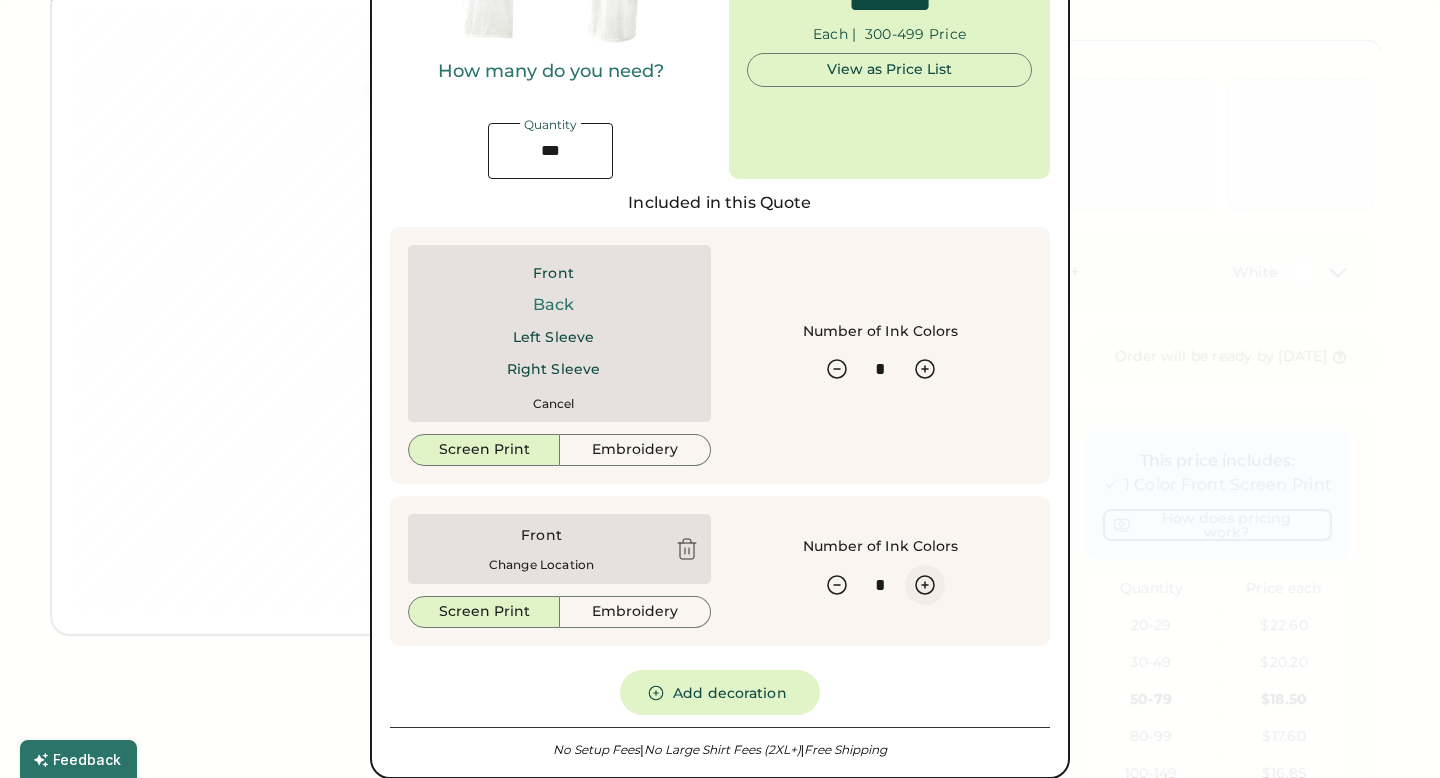 click 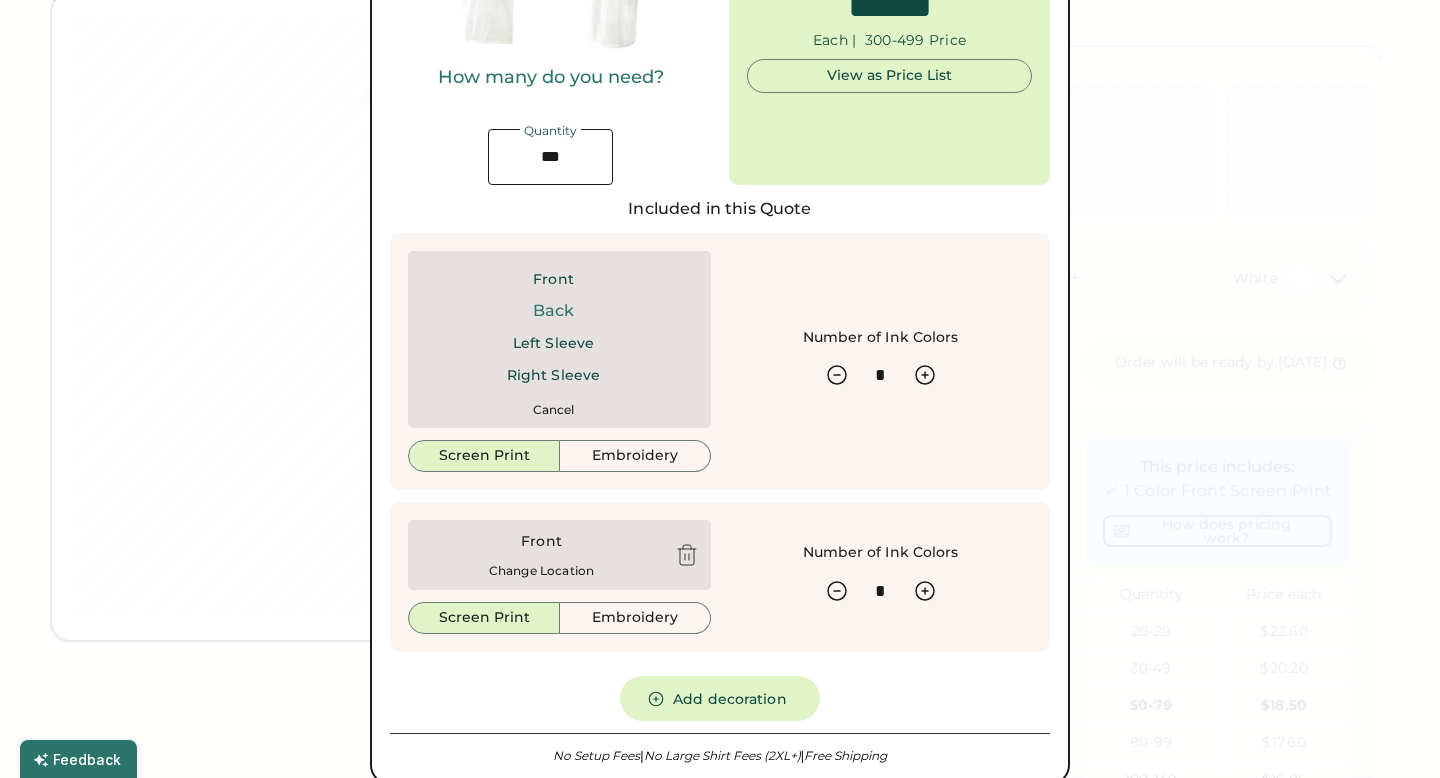 scroll, scrollTop: 0, scrollLeft: 0, axis: both 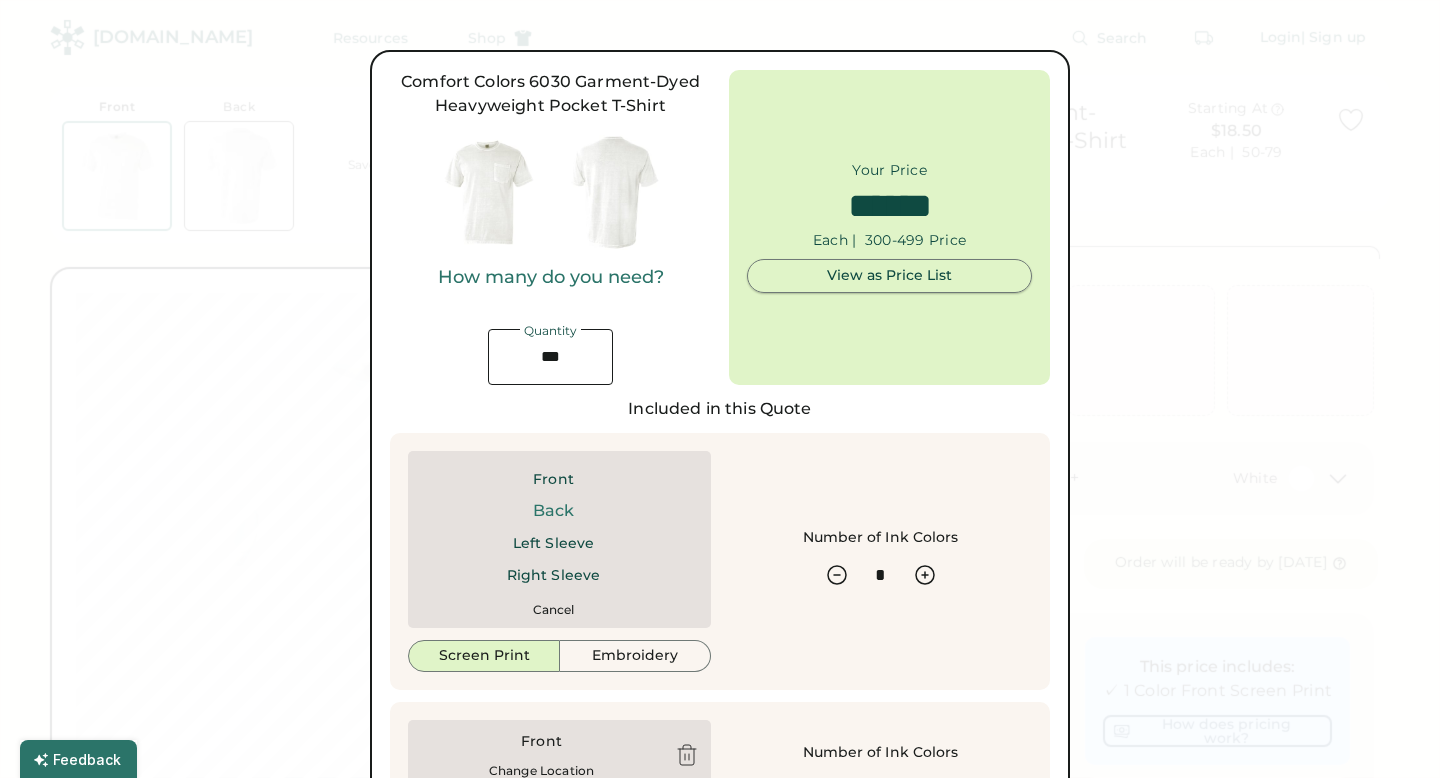 click on "View as Price List" at bounding box center (889, 276) 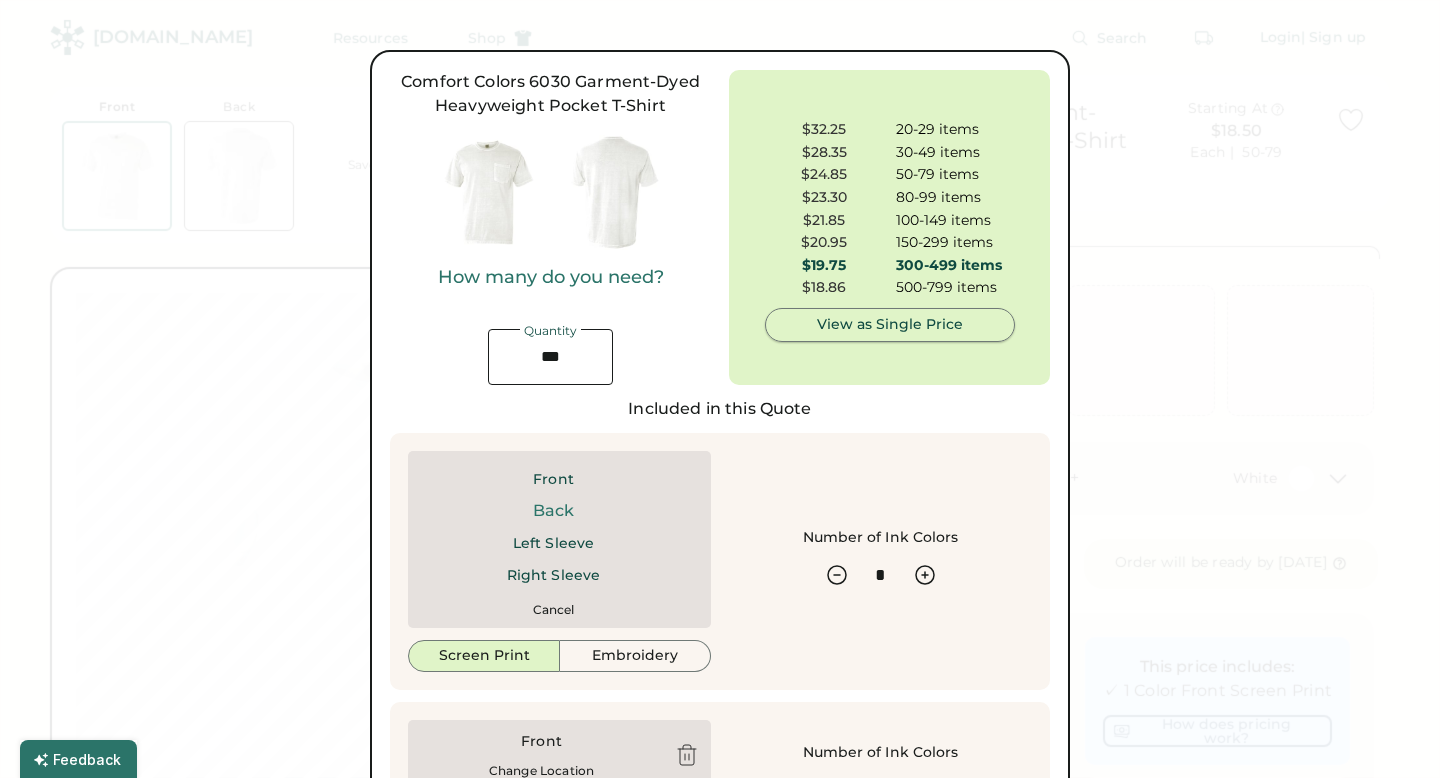 click on "View as Single Price" at bounding box center (890, 325) 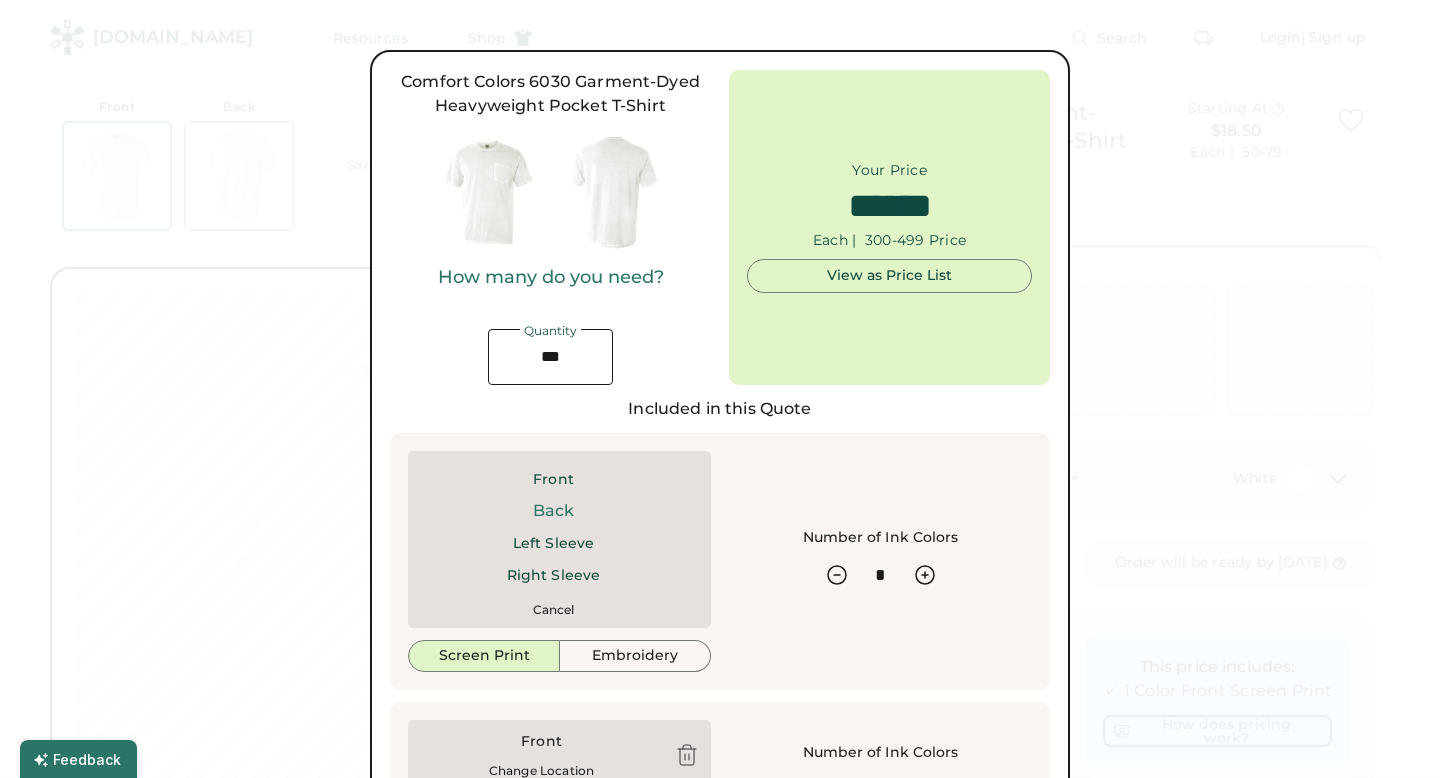 click at bounding box center [720, 389] 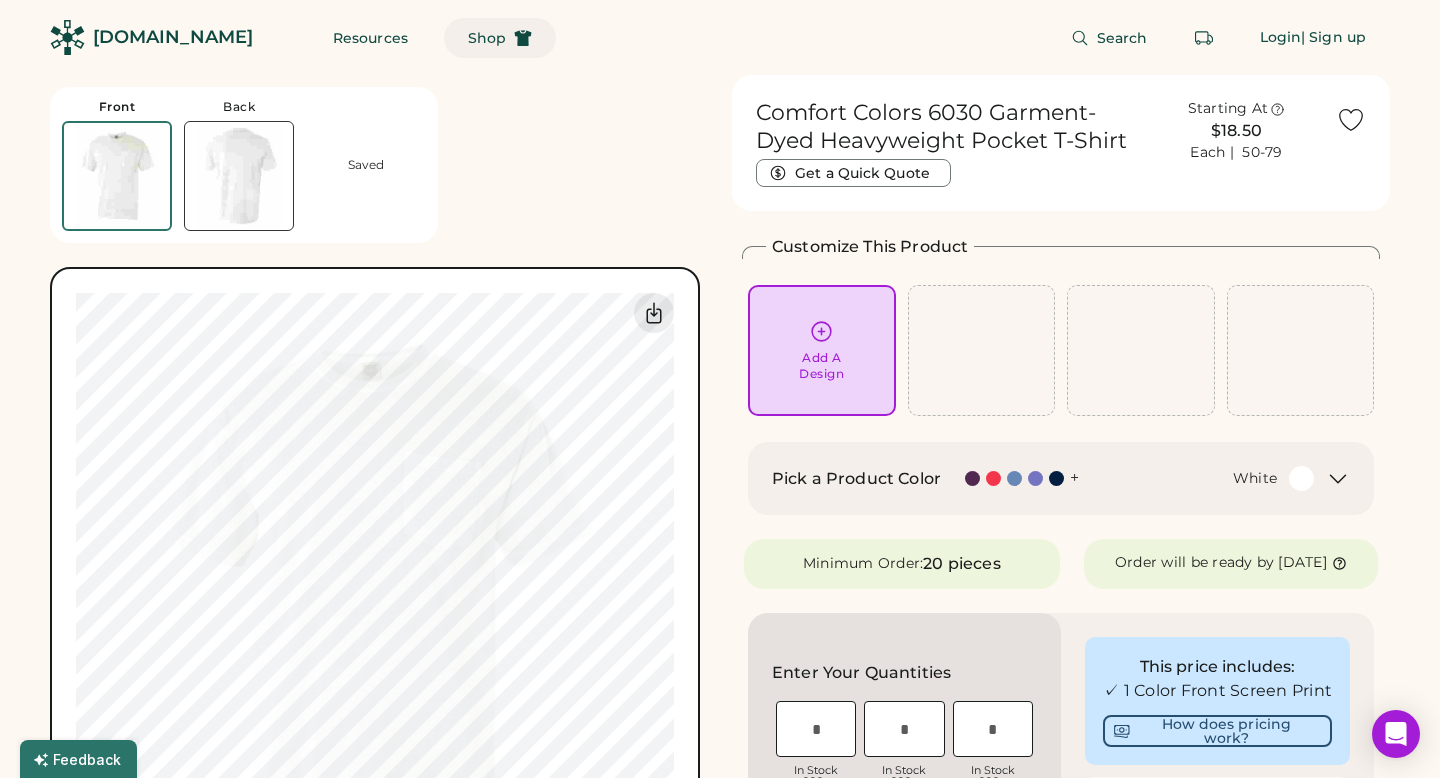 click on "Shop" at bounding box center [487, 38] 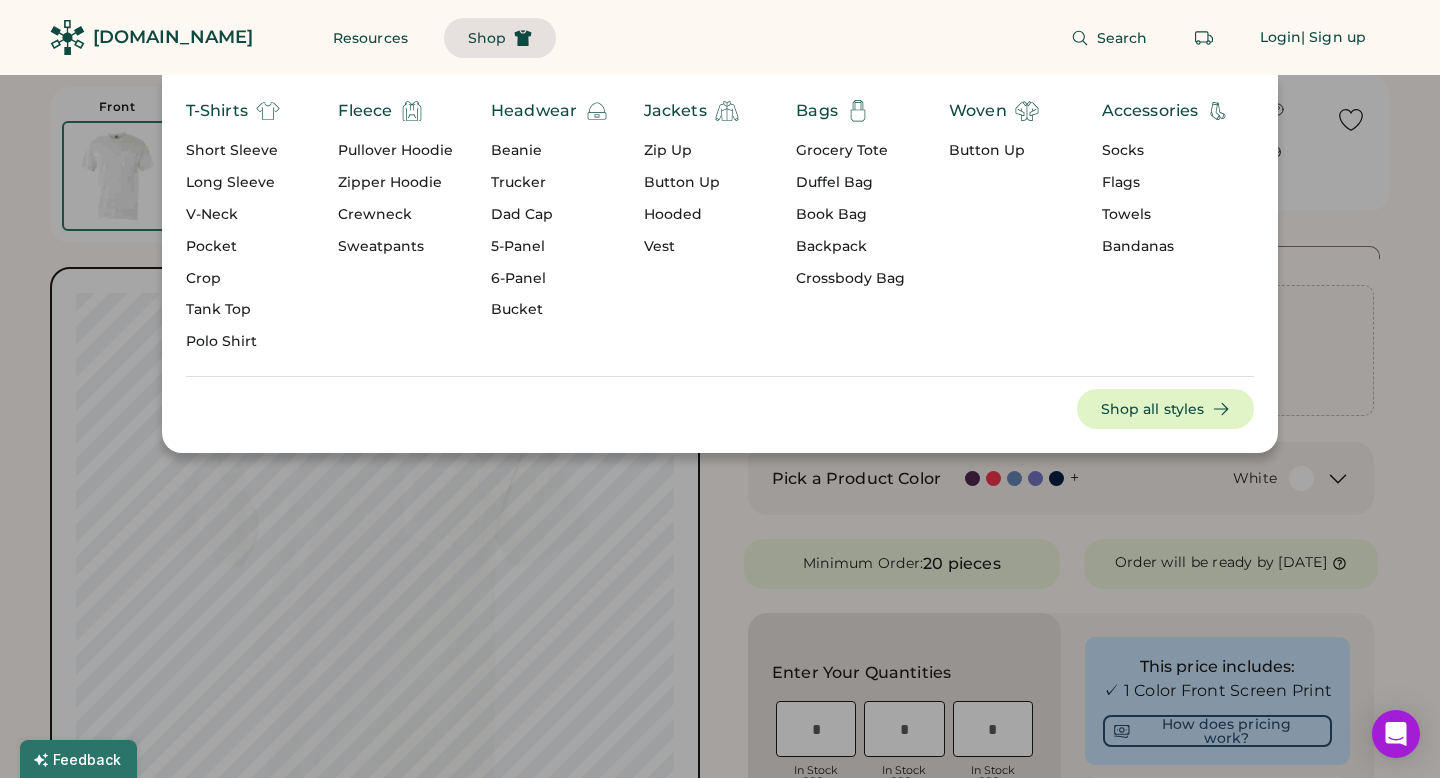 click at bounding box center (720, 389) 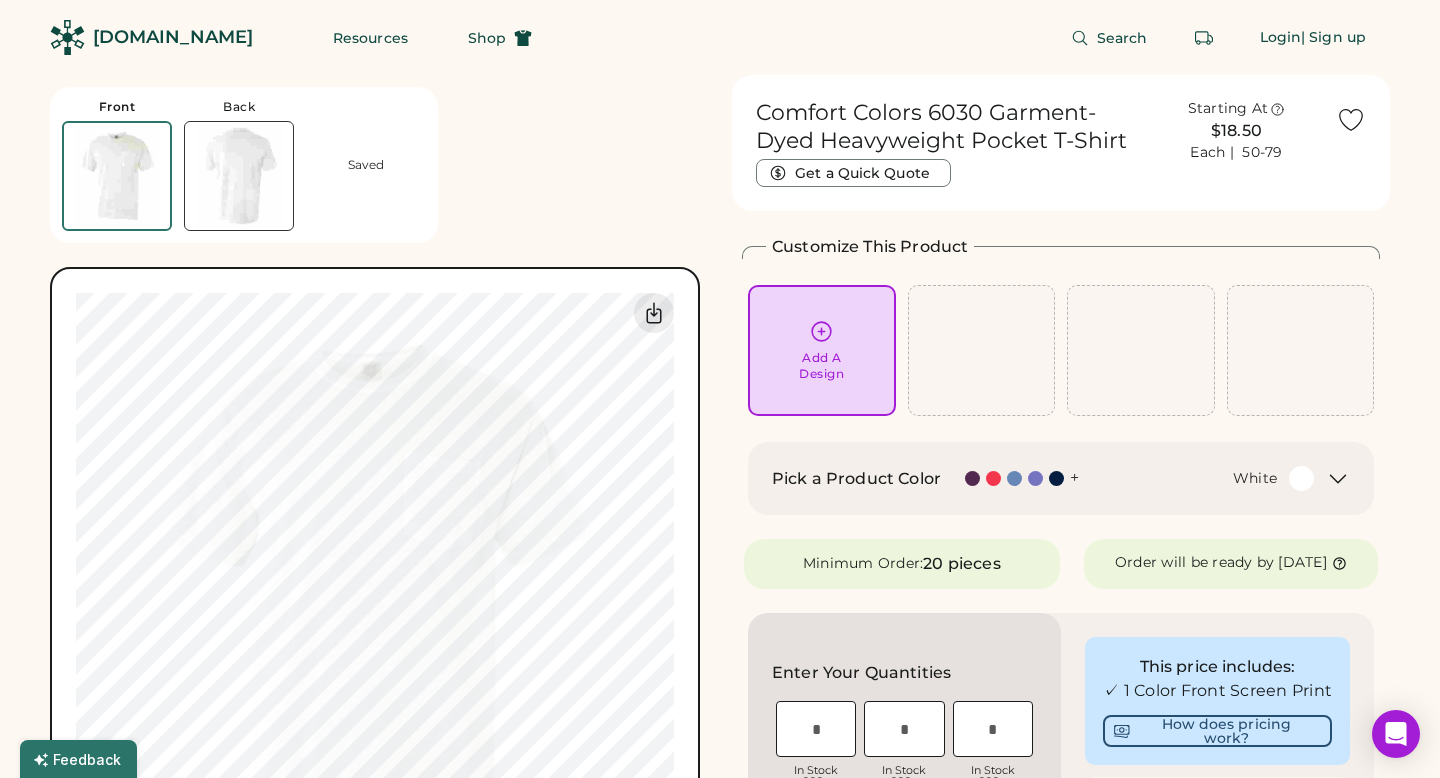 click on "[DOMAIN_NAME]" at bounding box center (173, 37) 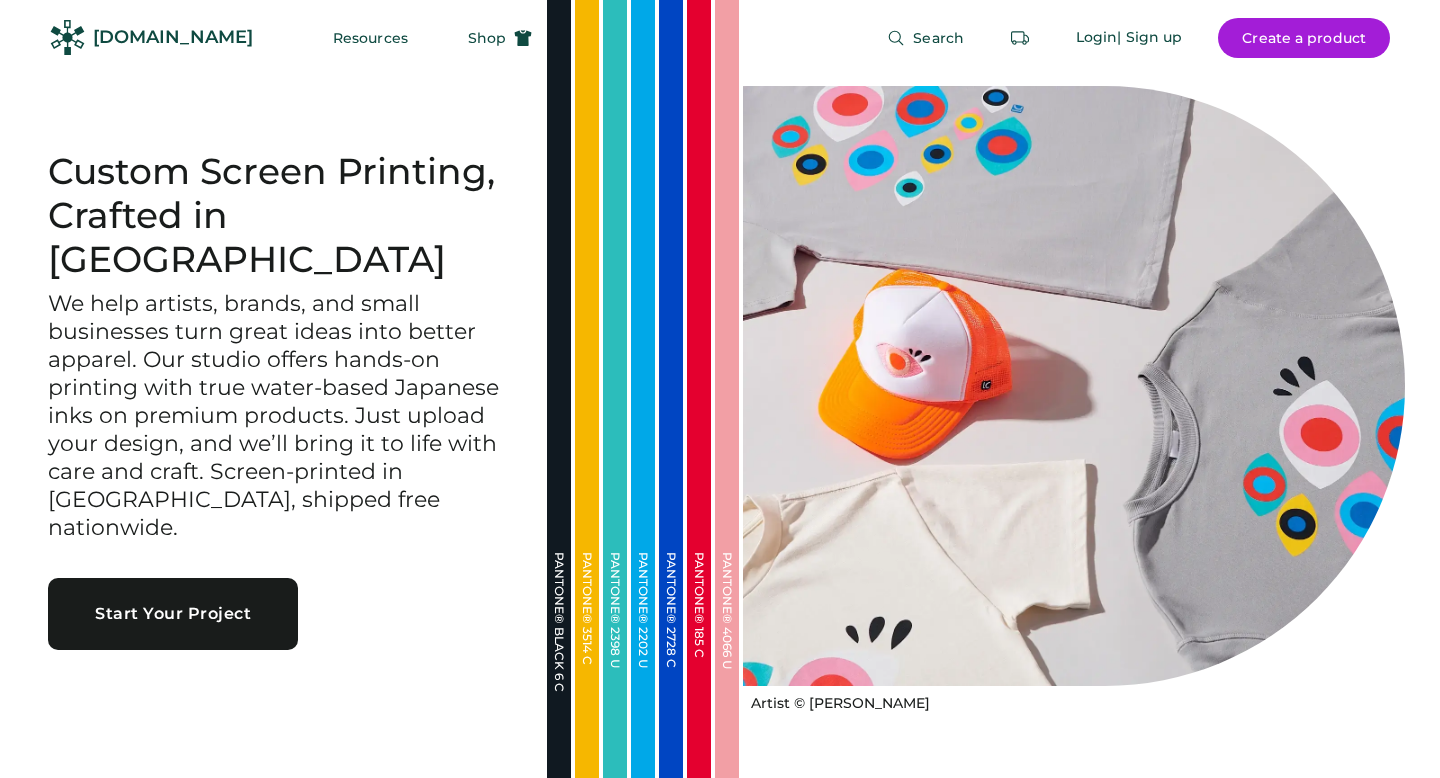 scroll, scrollTop: 0, scrollLeft: 0, axis: both 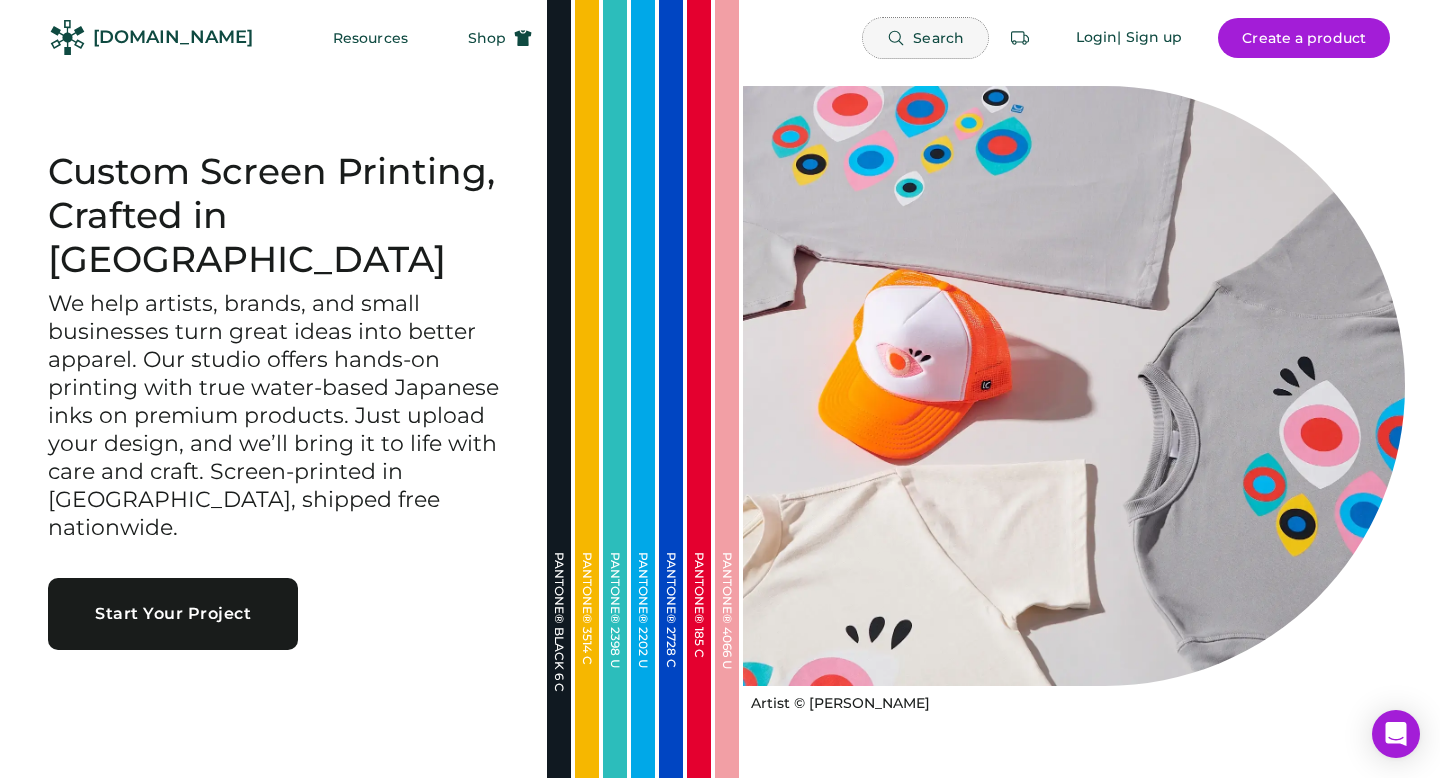 click on "Search" at bounding box center (925, 38) 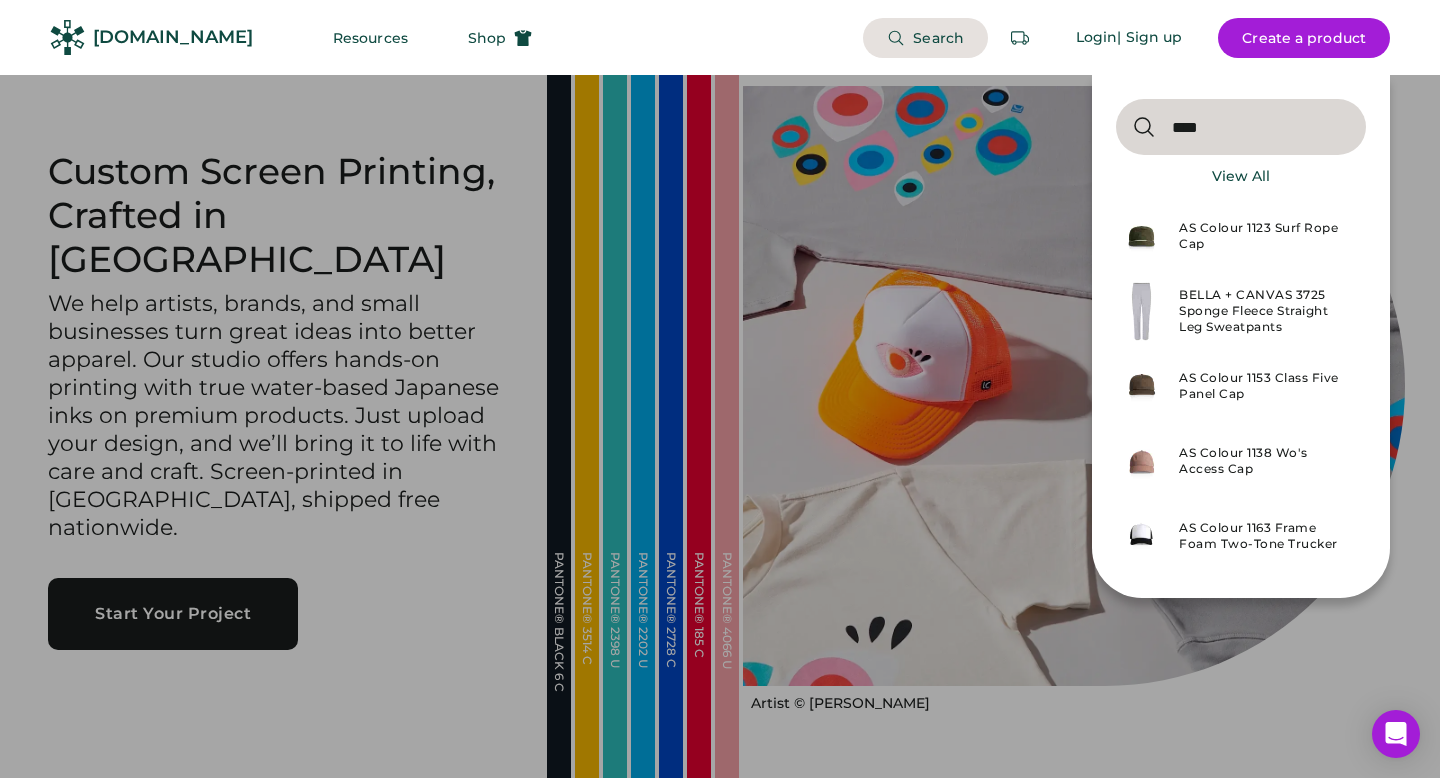 click at bounding box center [1241, 127] 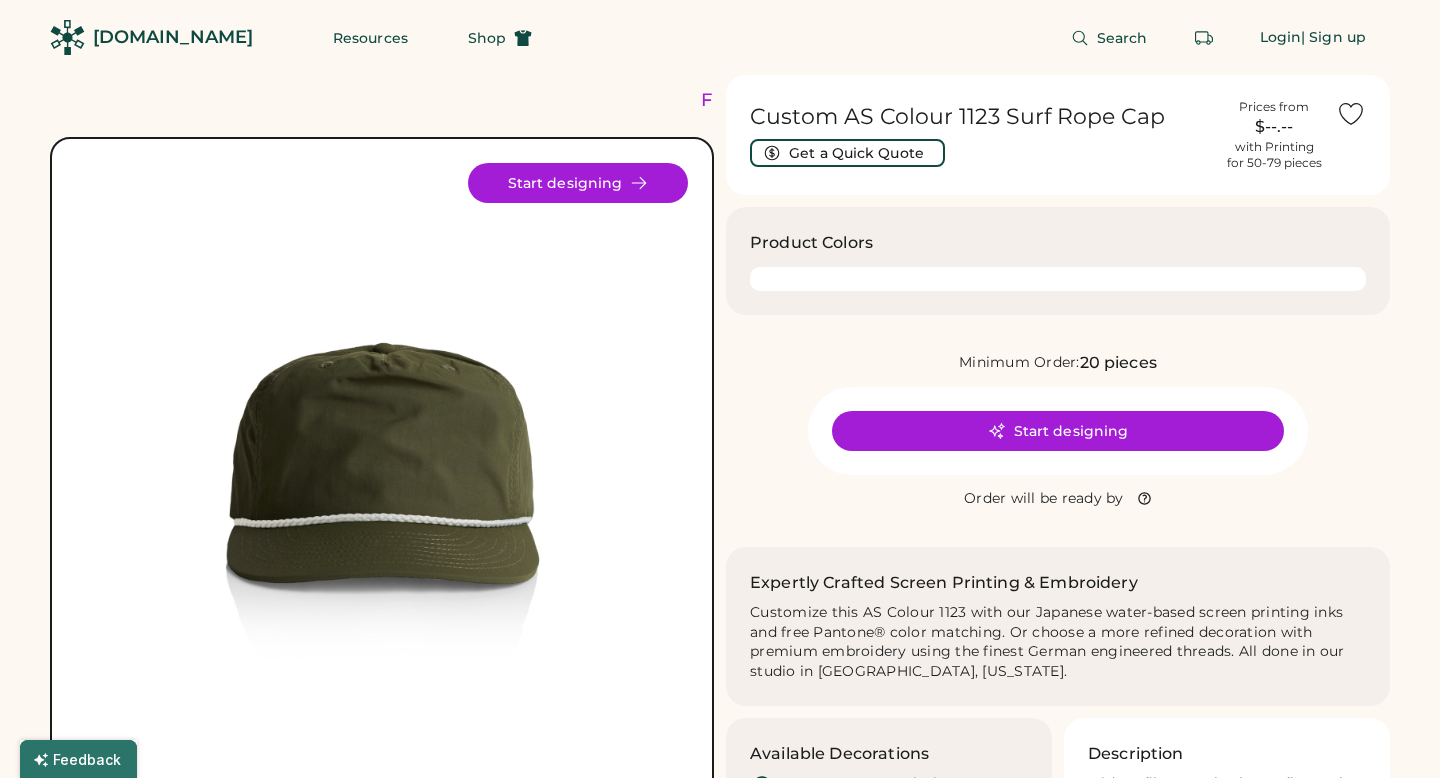 scroll, scrollTop: 0, scrollLeft: 0, axis: both 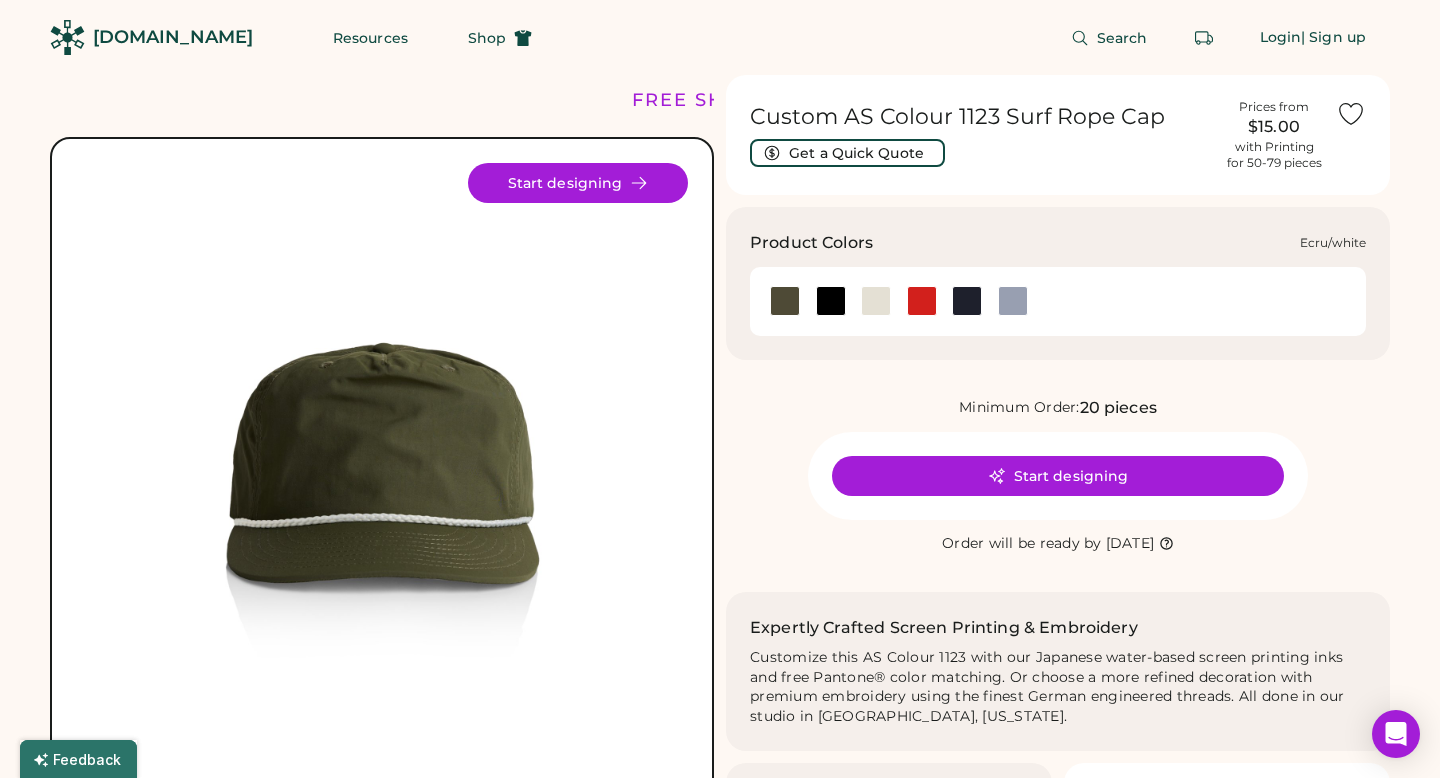 click at bounding box center (876, 301) 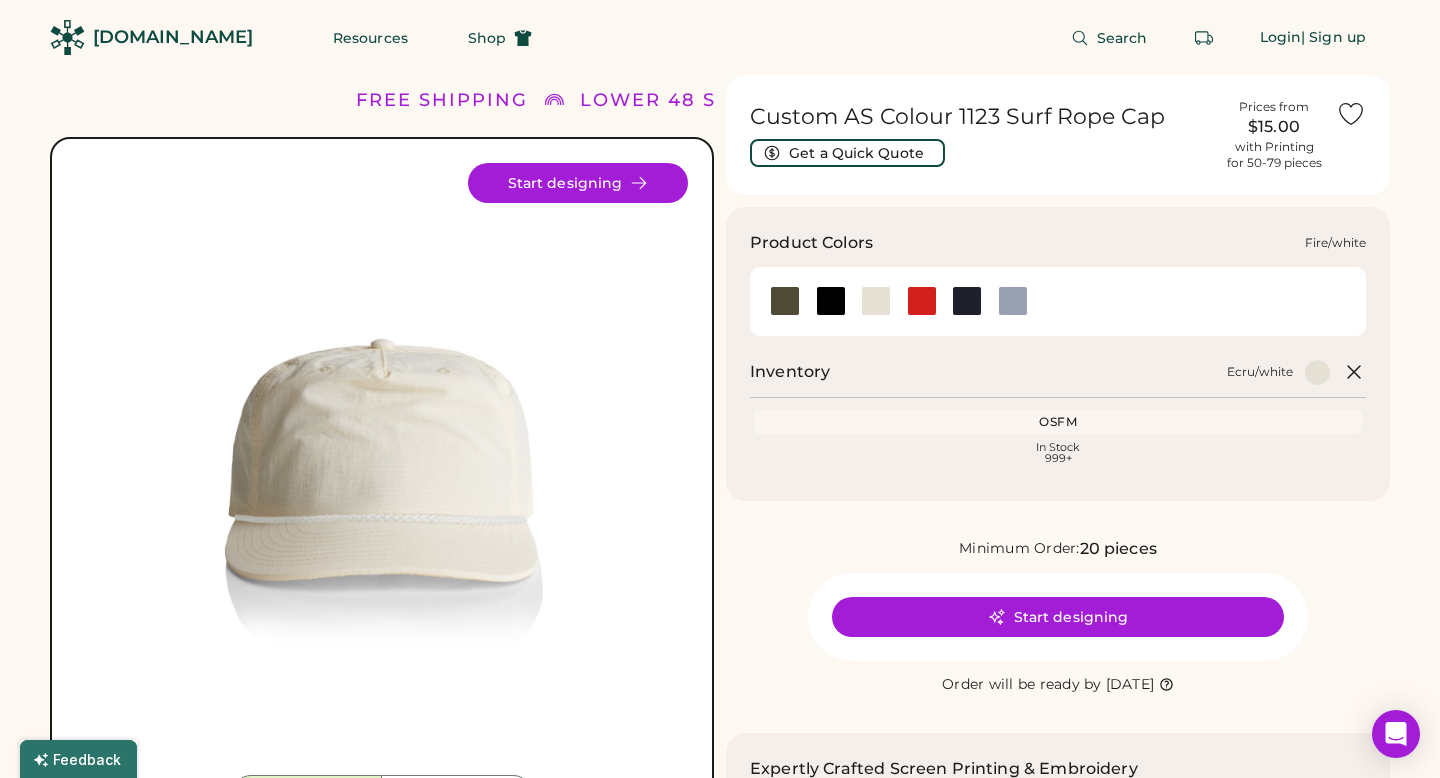 click at bounding box center (922, 301) 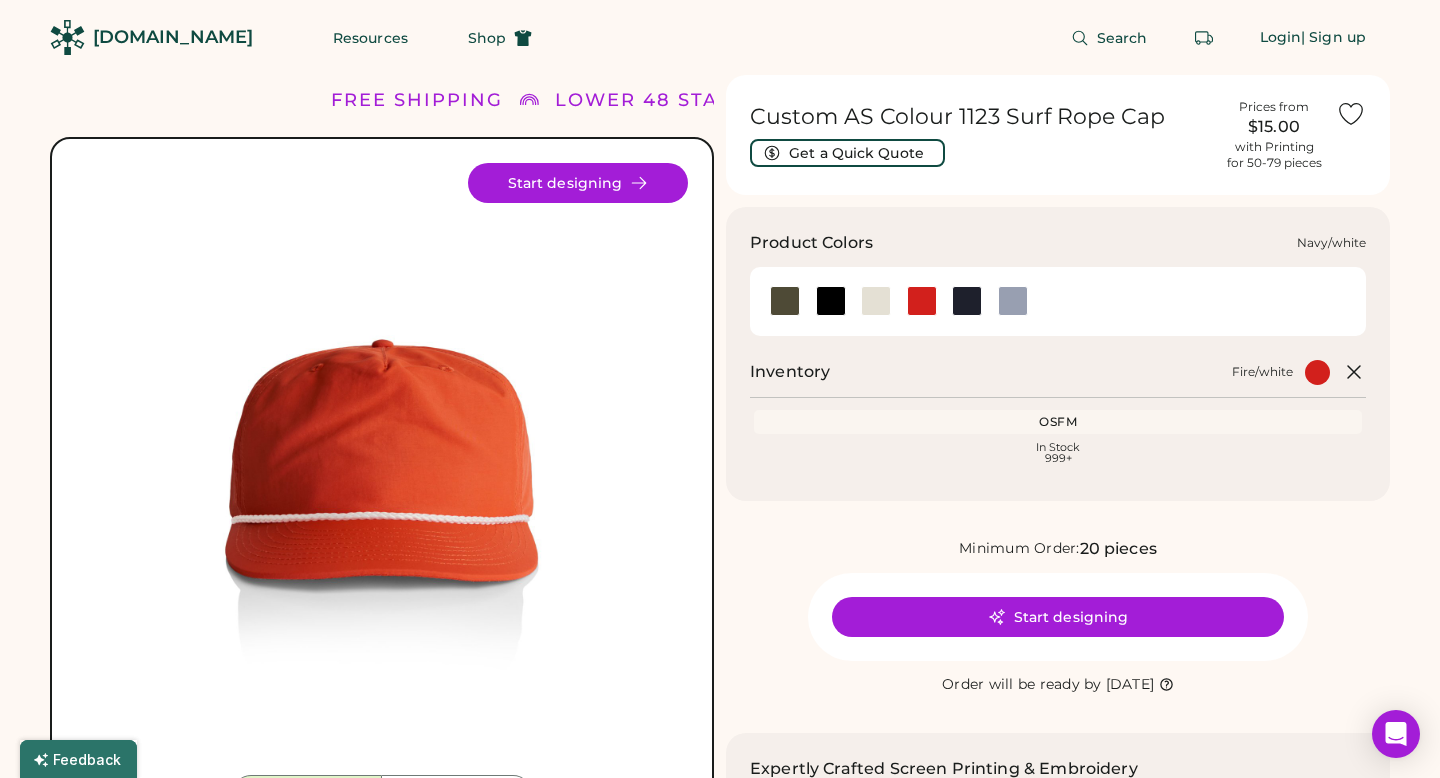 click at bounding box center [967, 301] 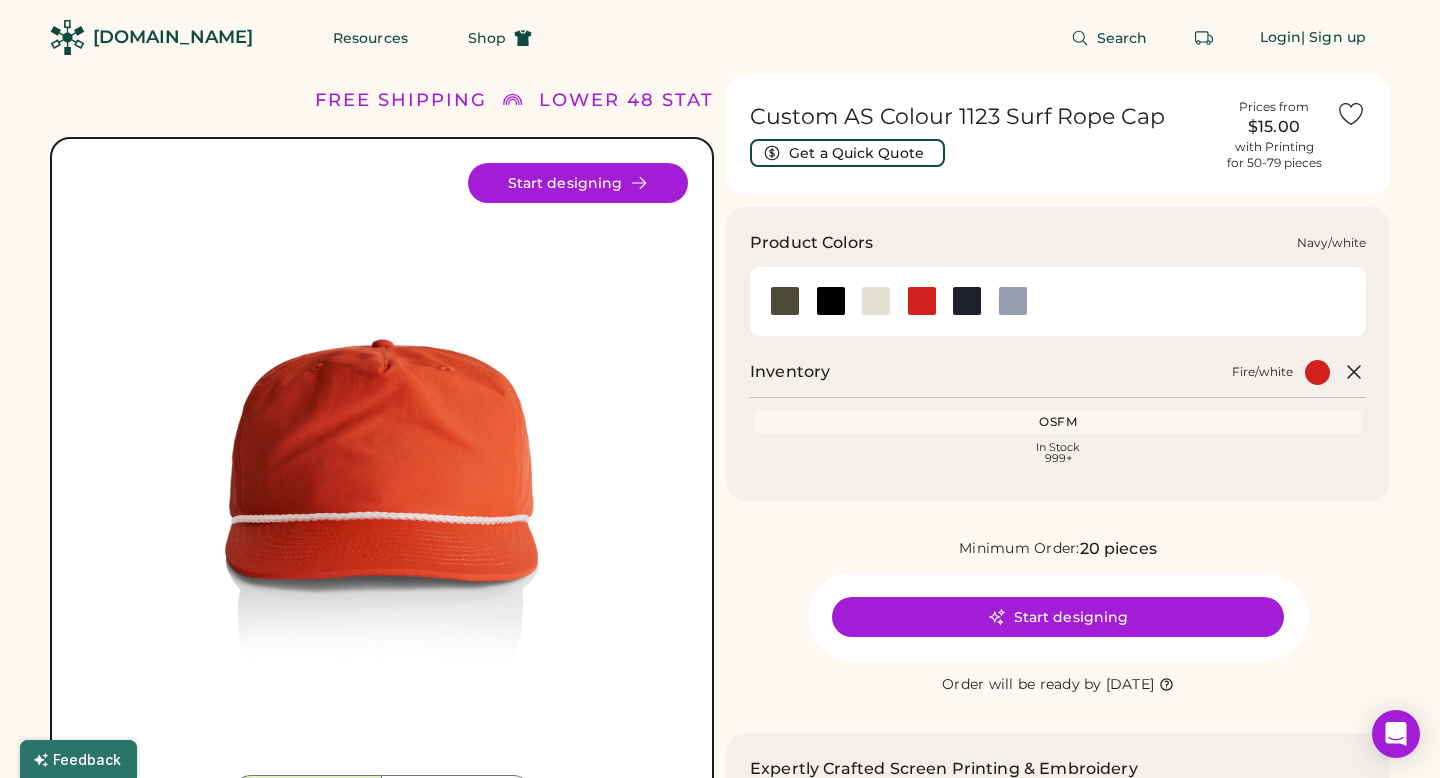 click at bounding box center (967, 301) 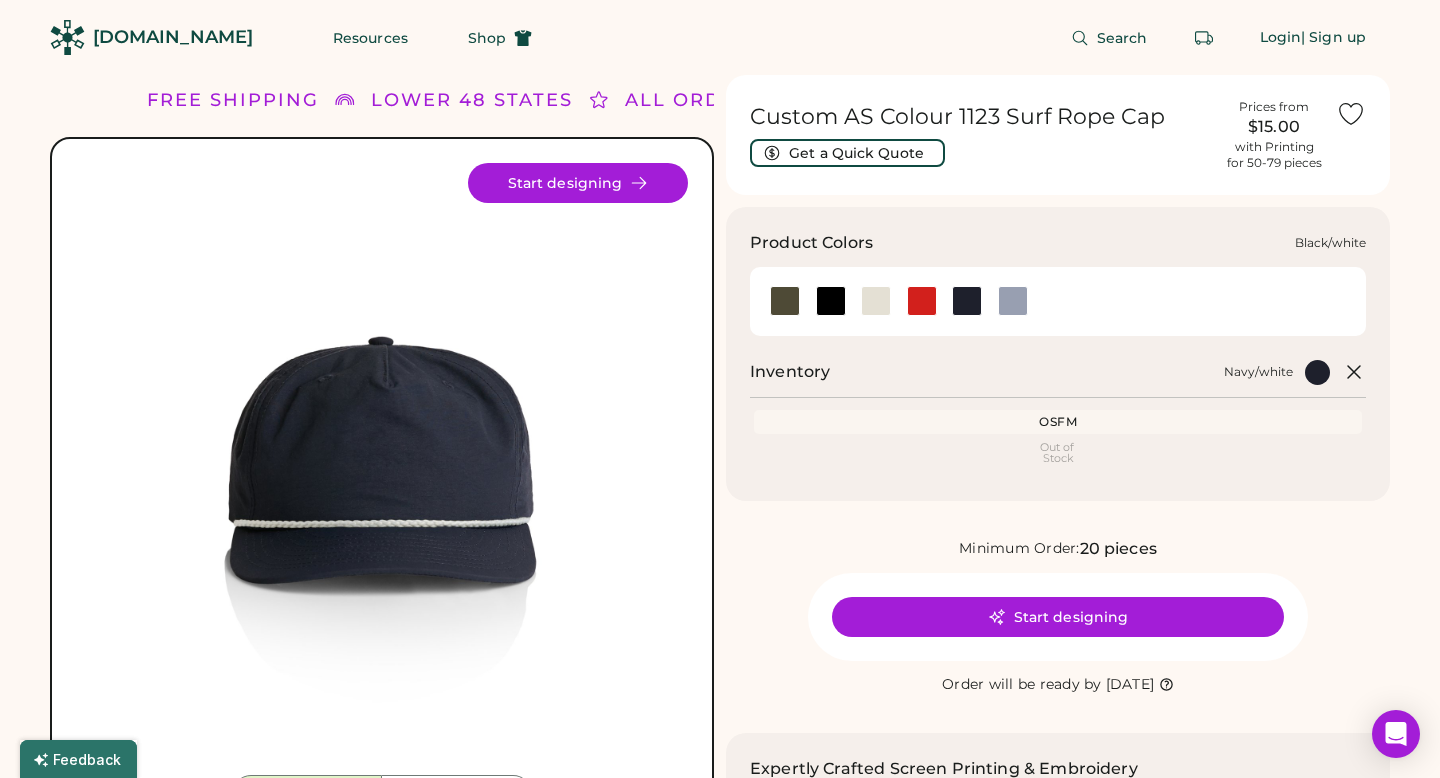 click at bounding box center (831, 301) 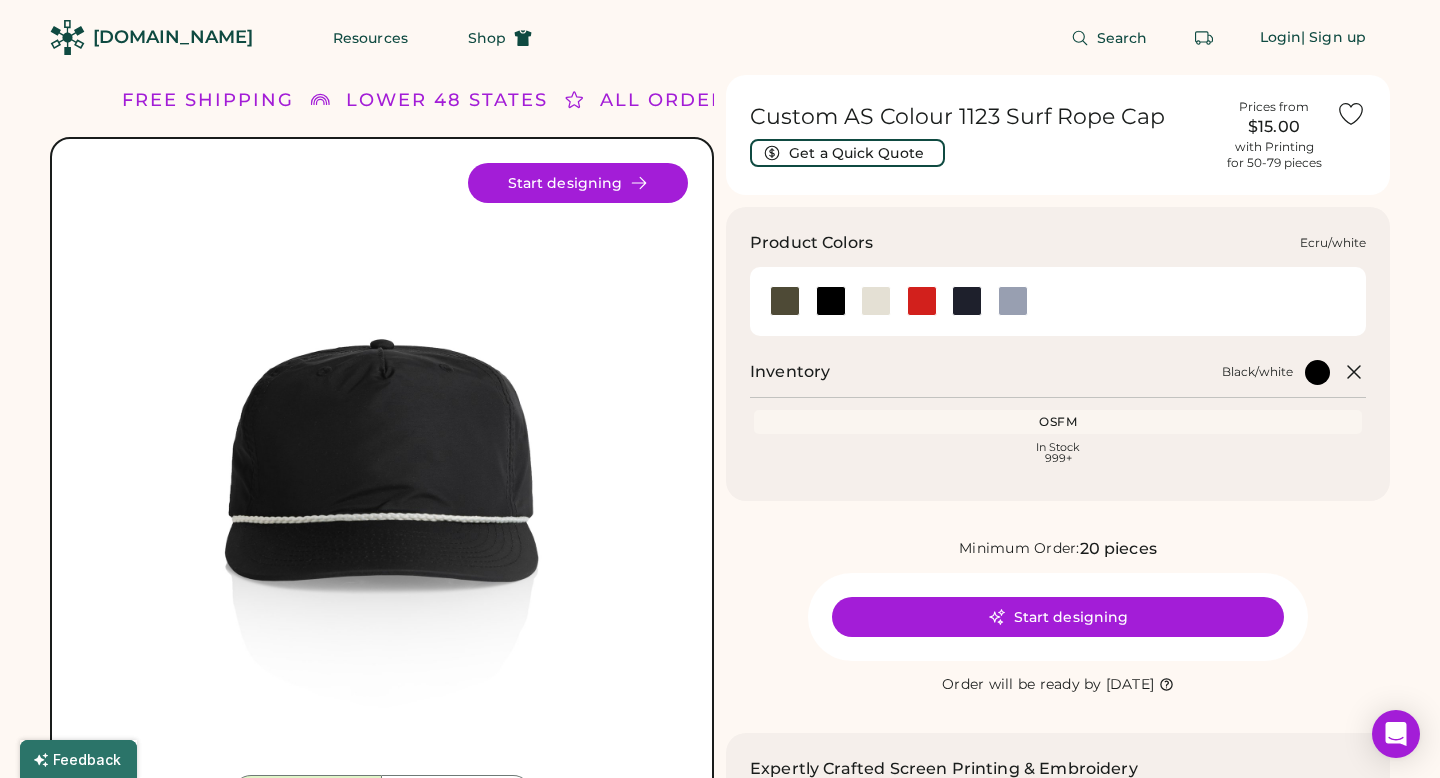 click at bounding box center (876, 301) 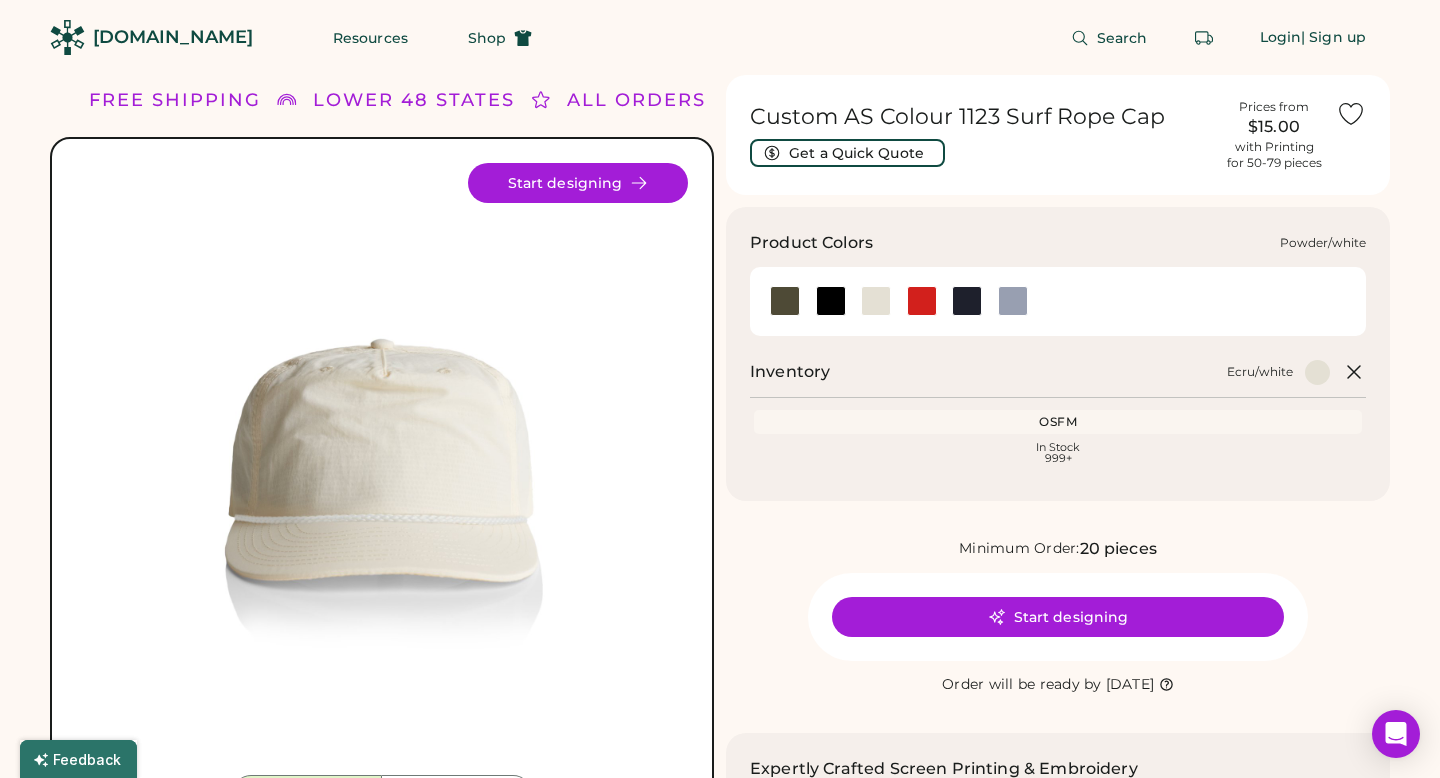 click at bounding box center [1013, 301] 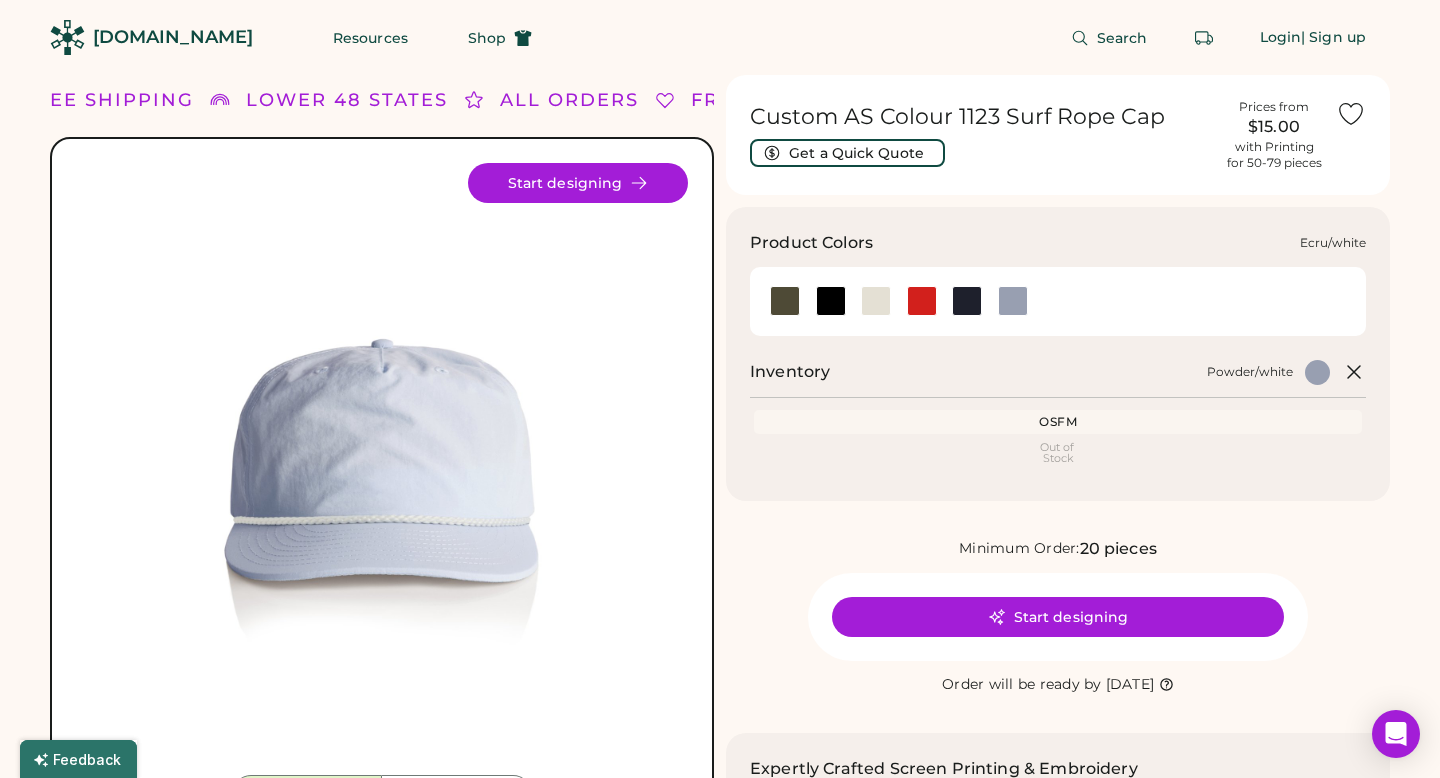 click at bounding box center (876, 301) 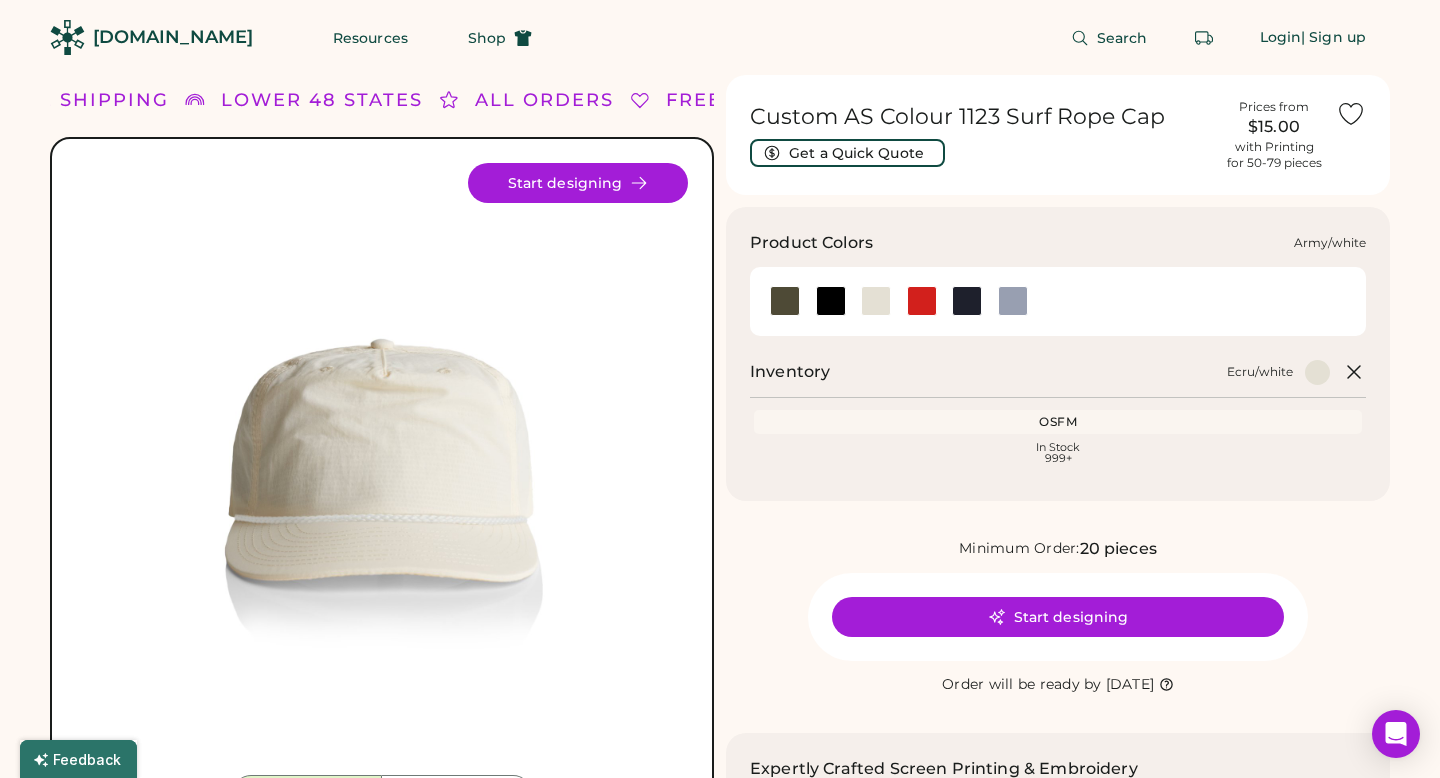 click at bounding box center [785, 301] 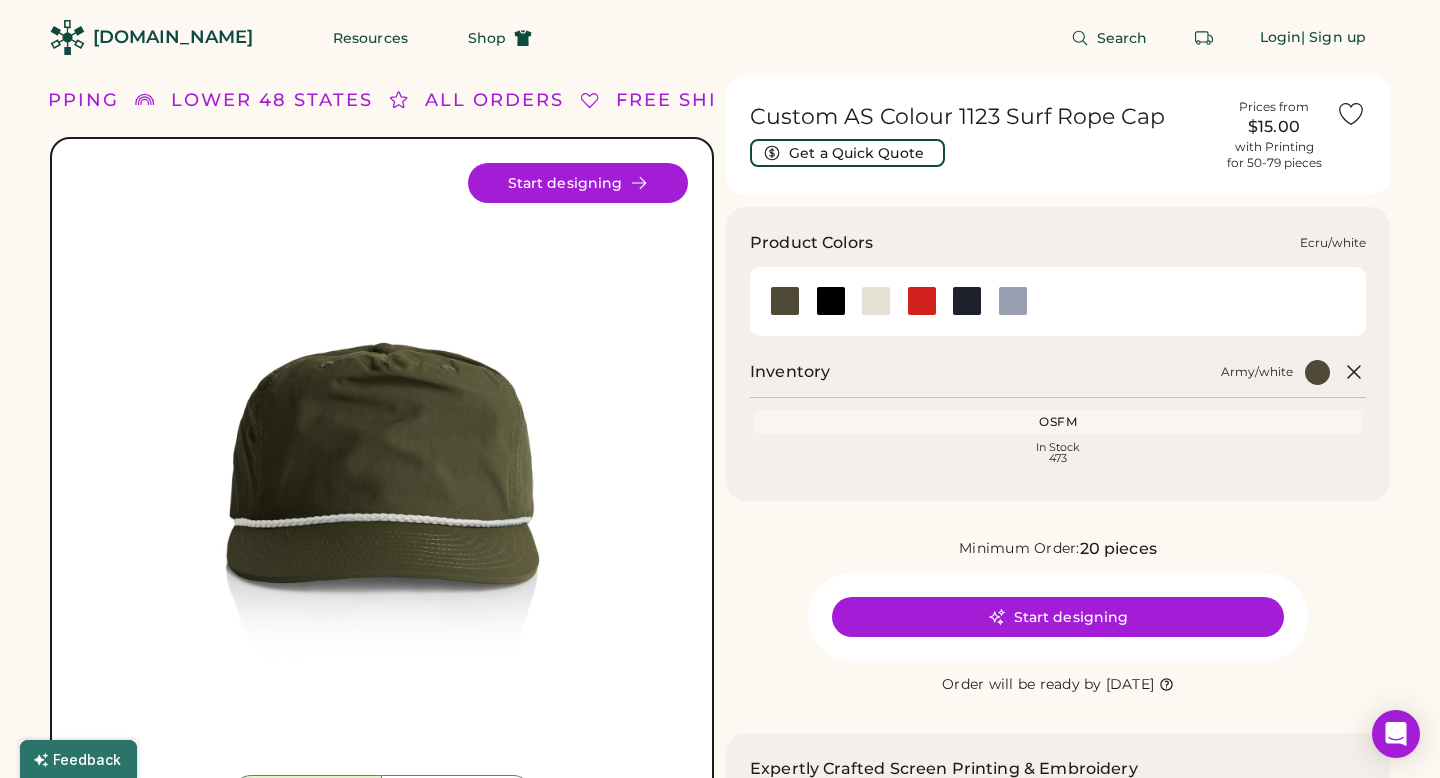 click at bounding box center (876, 301) 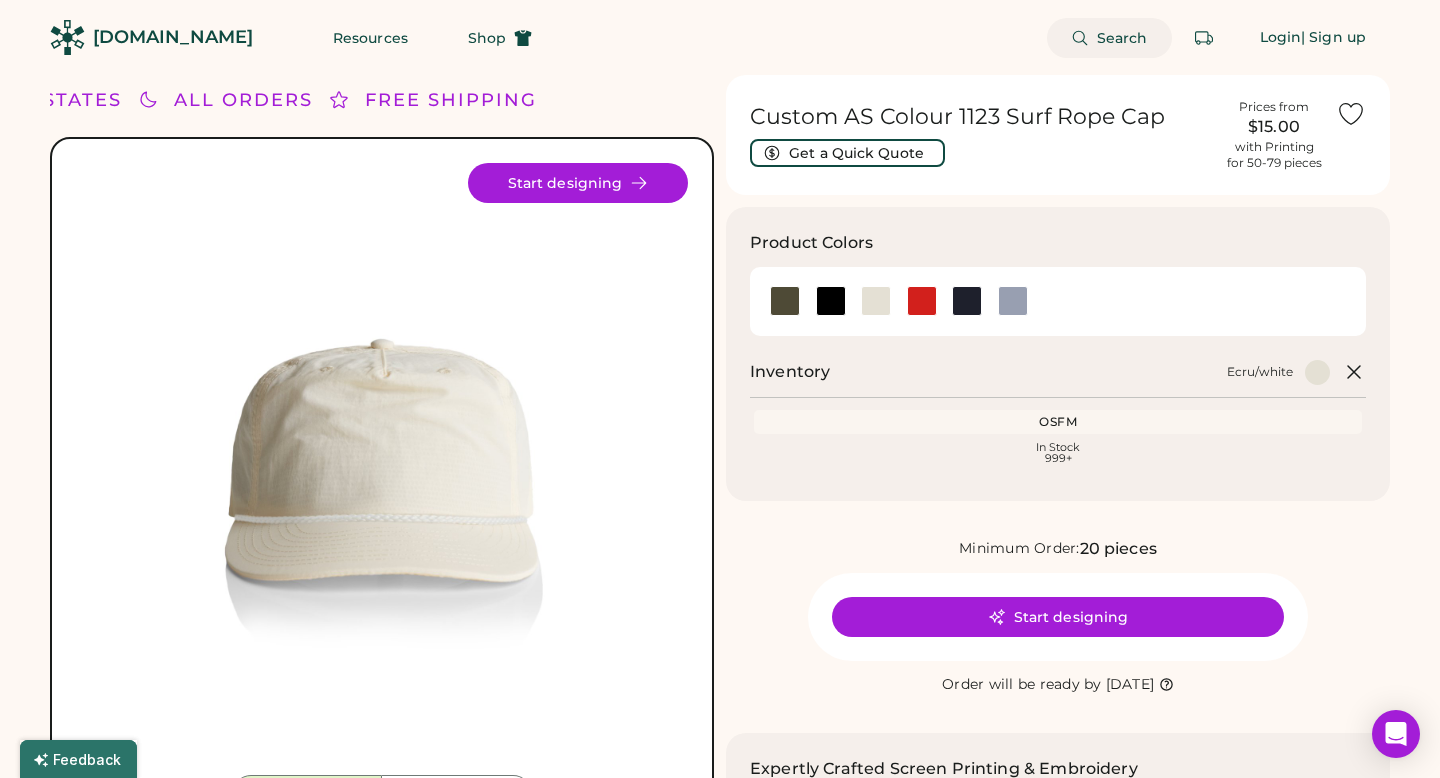 click on "Search" at bounding box center [1122, 38] 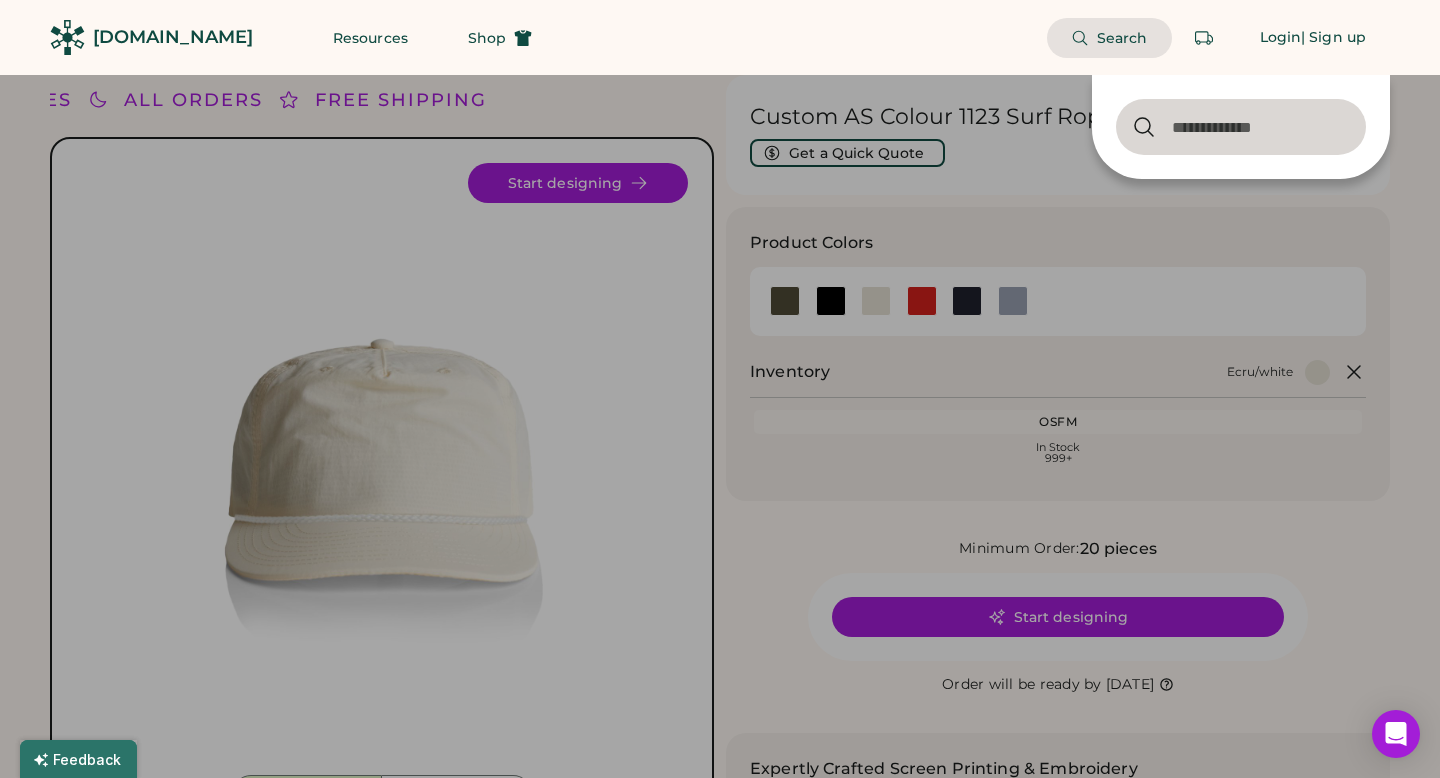 type on "*" 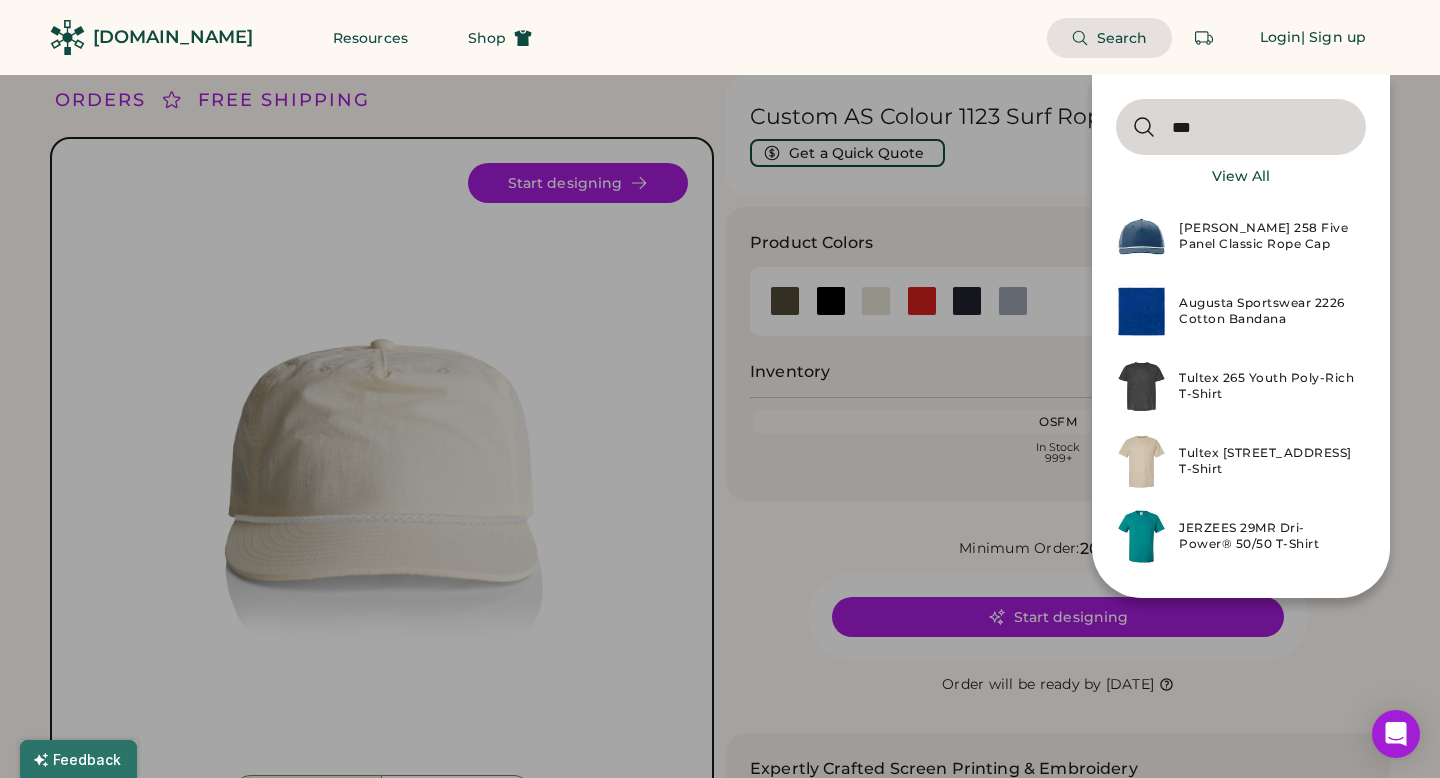 type on "***" 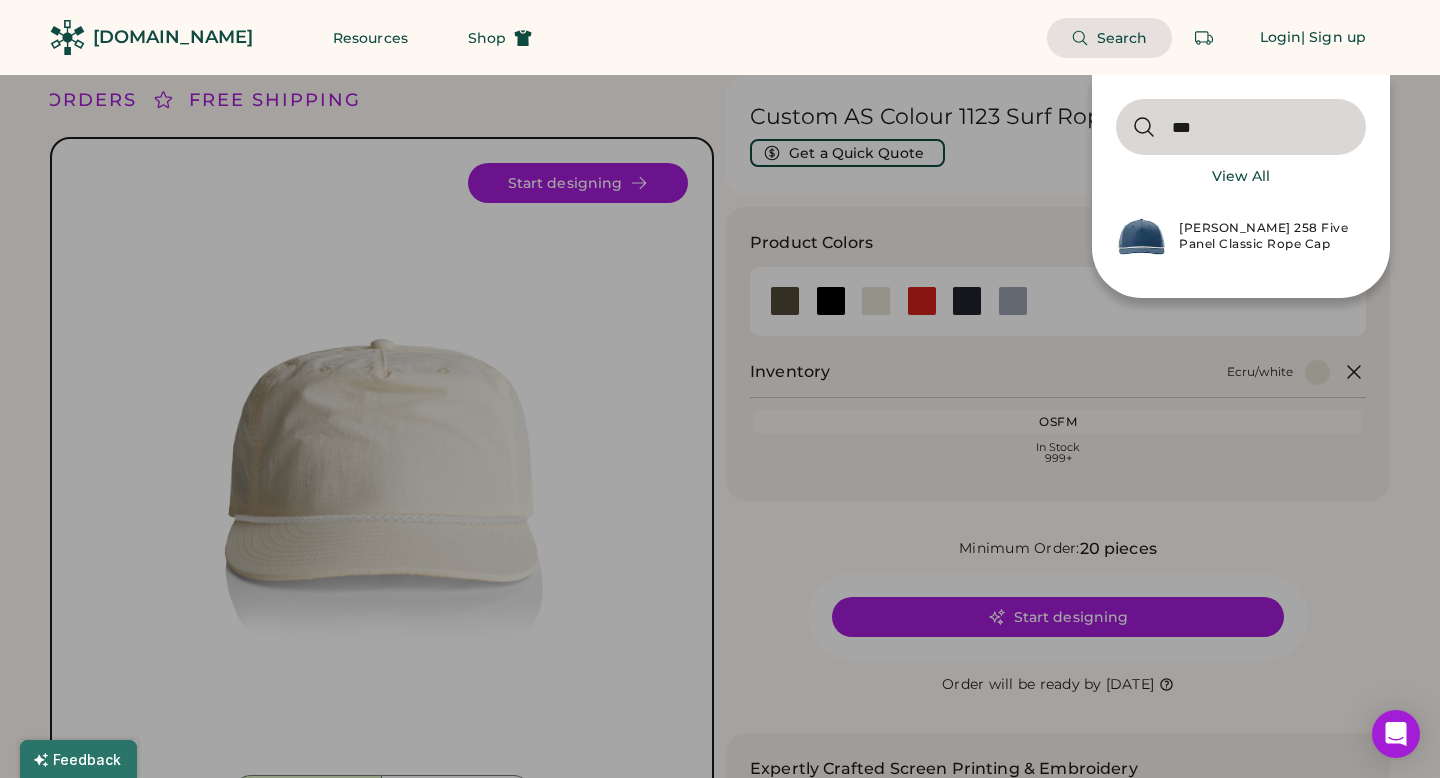 click on "Richardson 258 Five Panel Classic Rope Cap" at bounding box center [1266, 236] 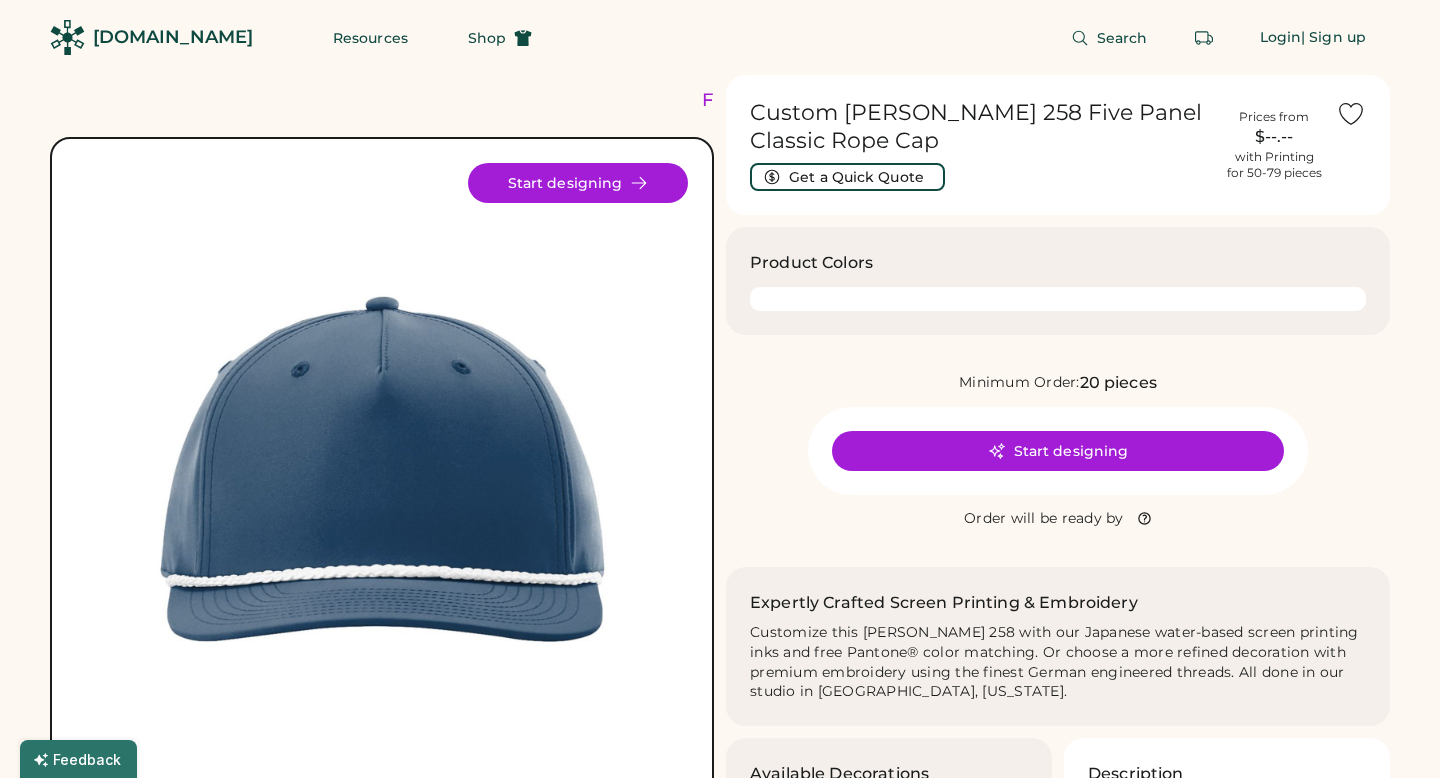 scroll, scrollTop: 0, scrollLeft: 0, axis: both 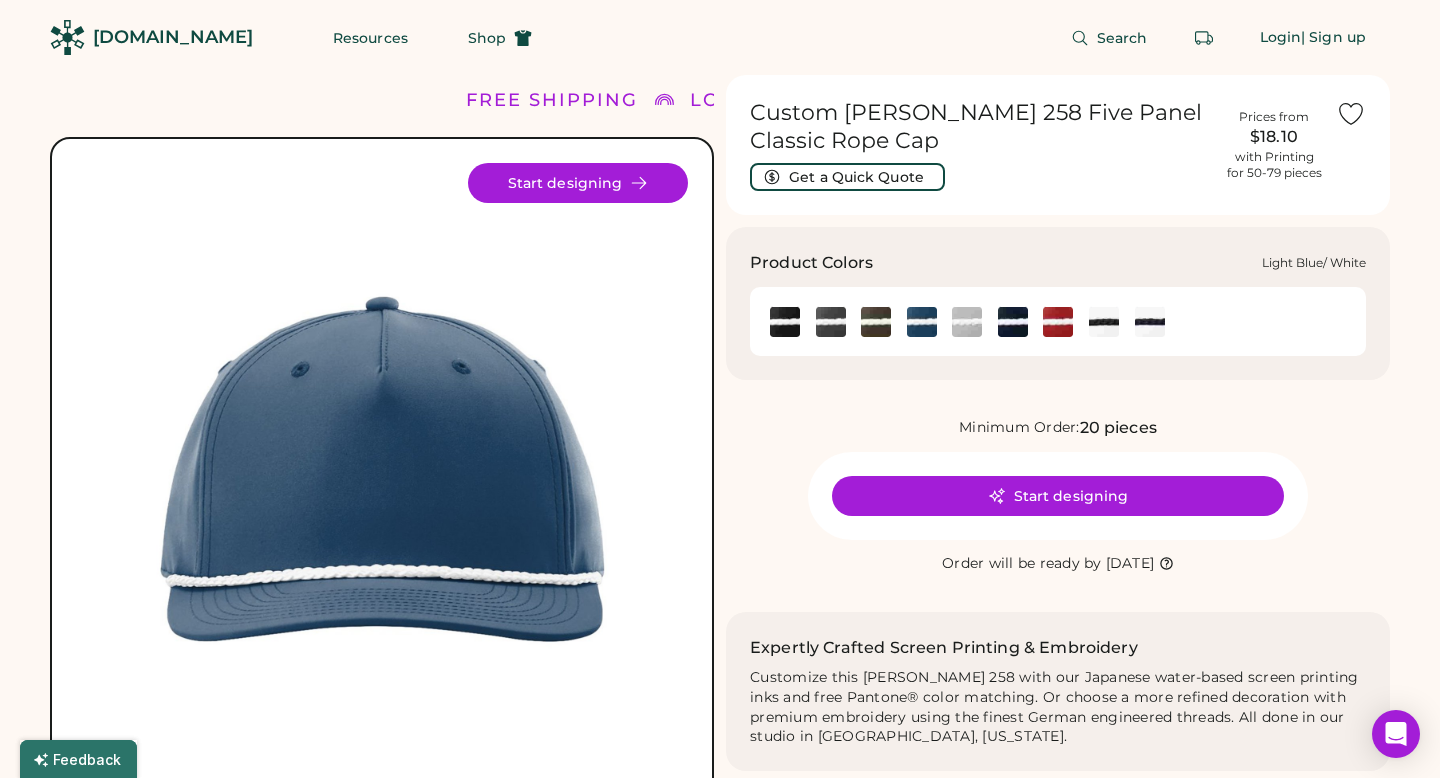 click 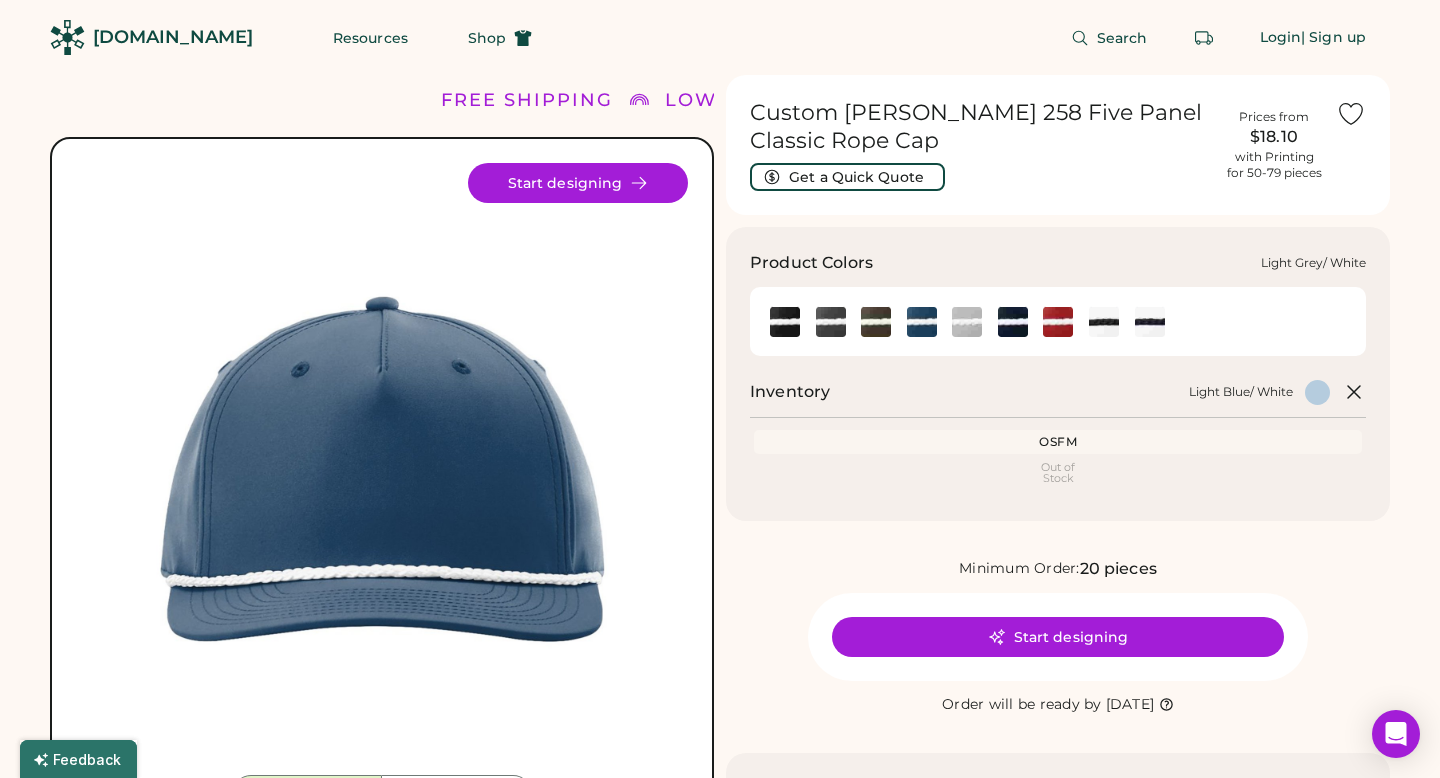 click 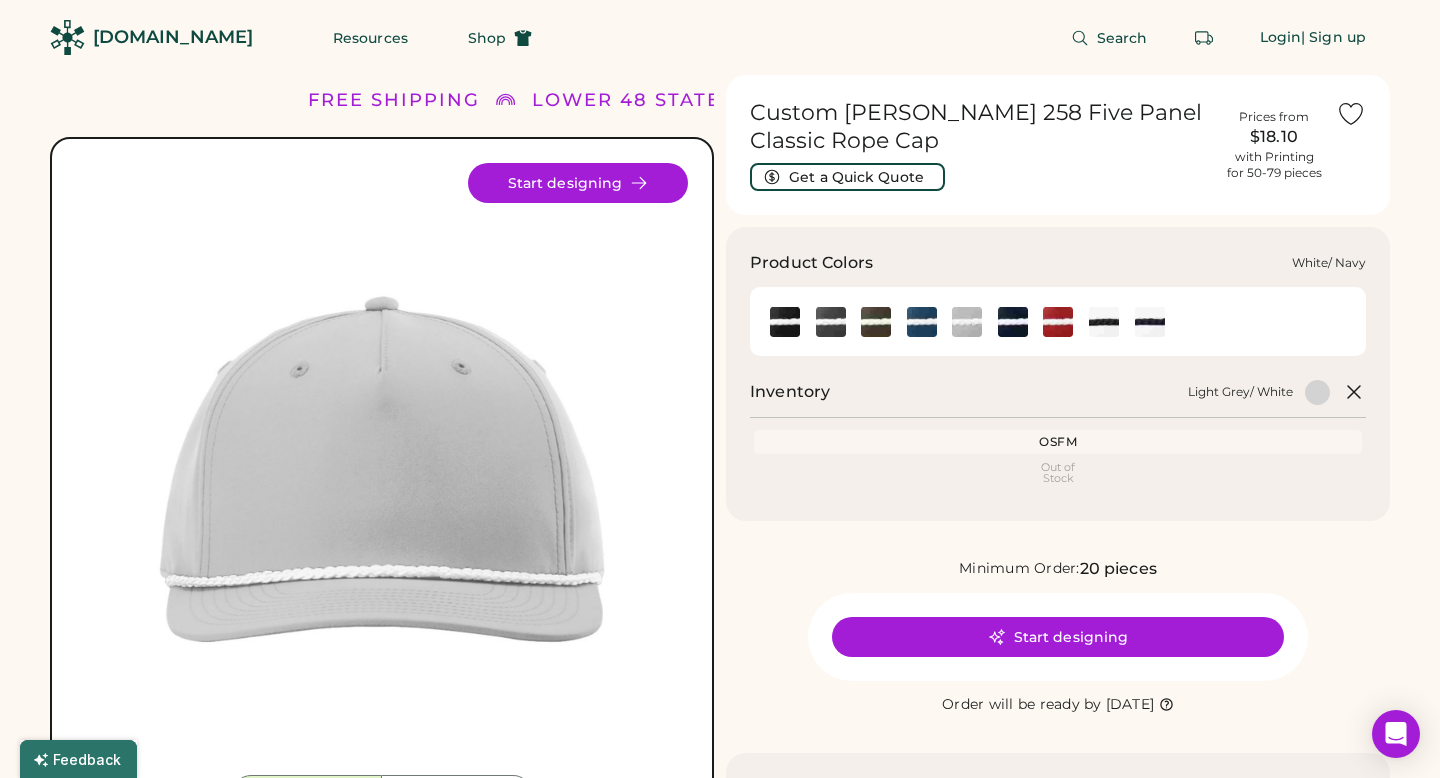 click 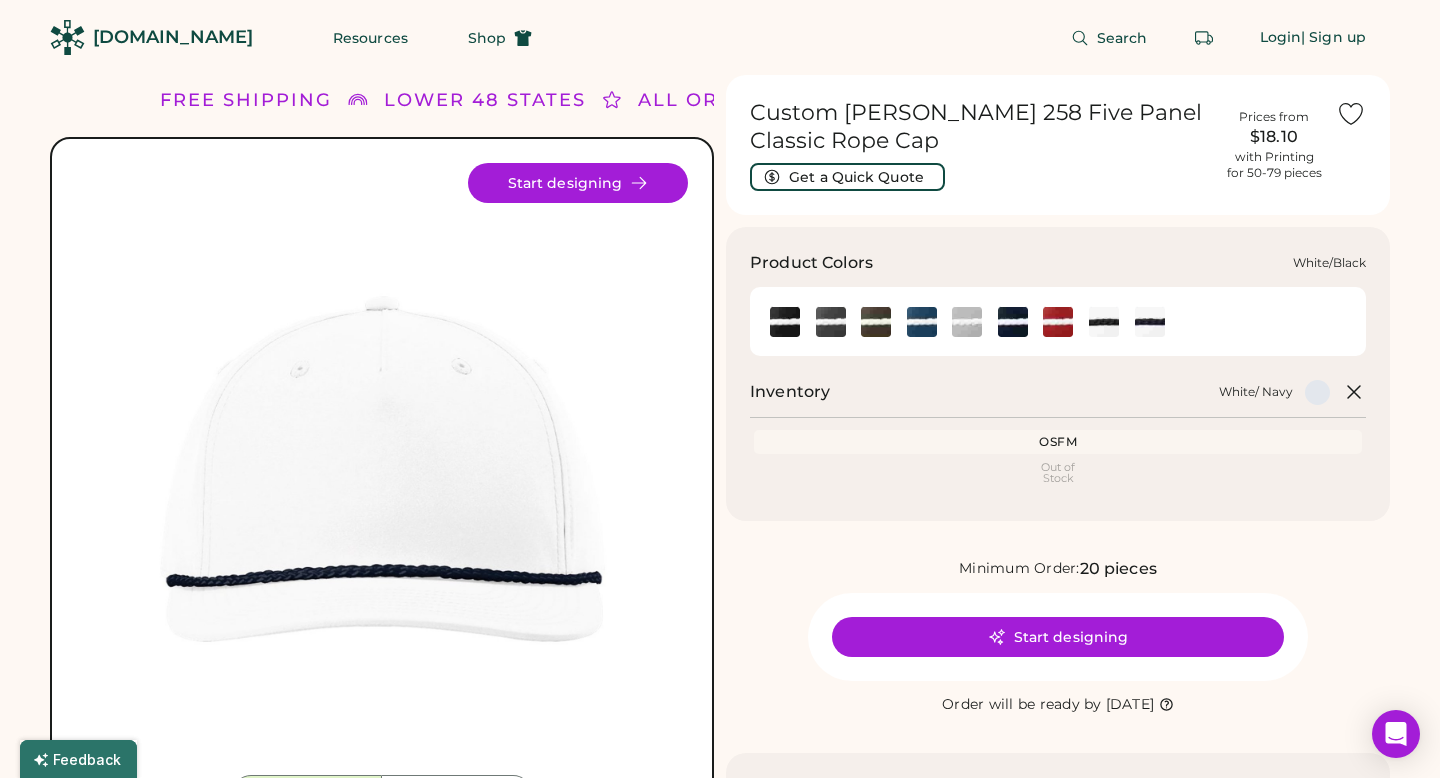 click 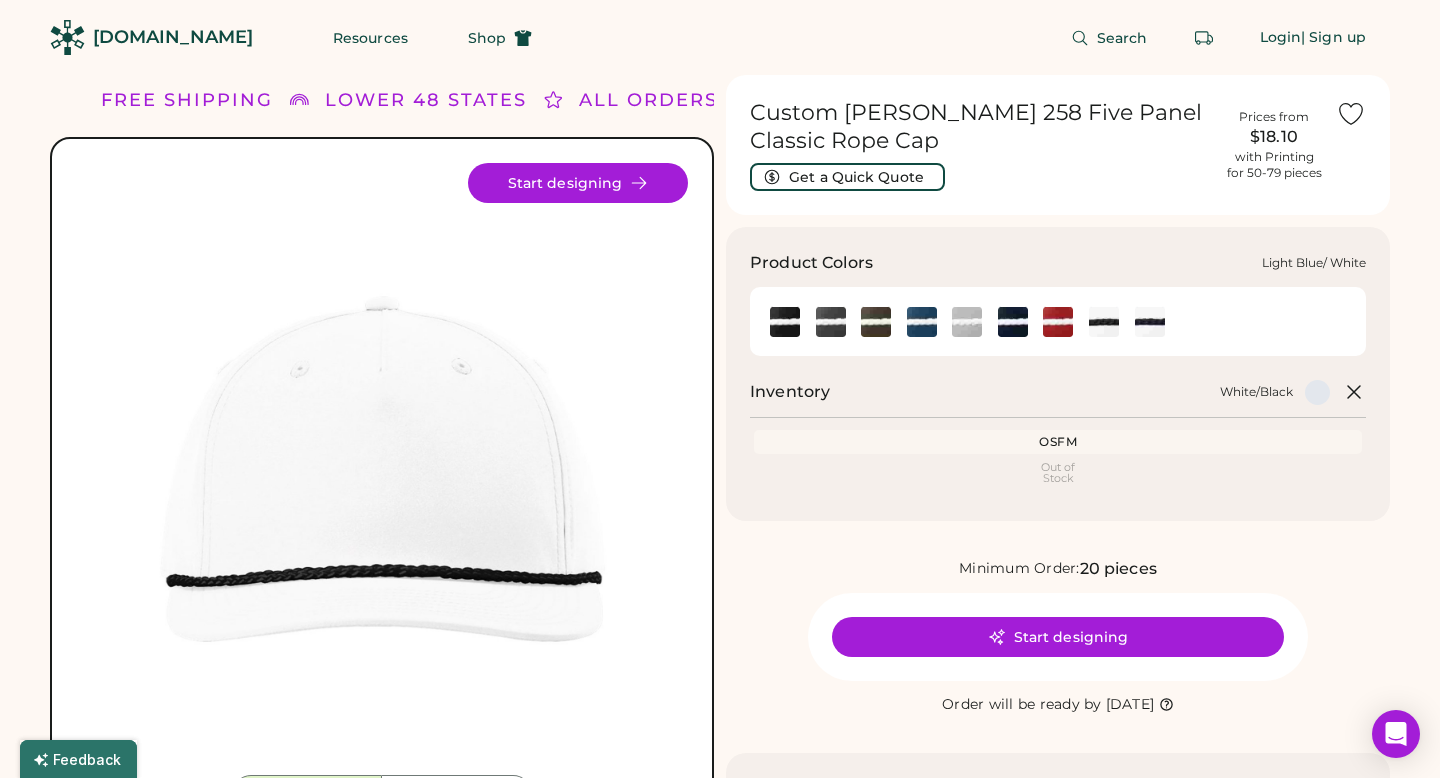 click 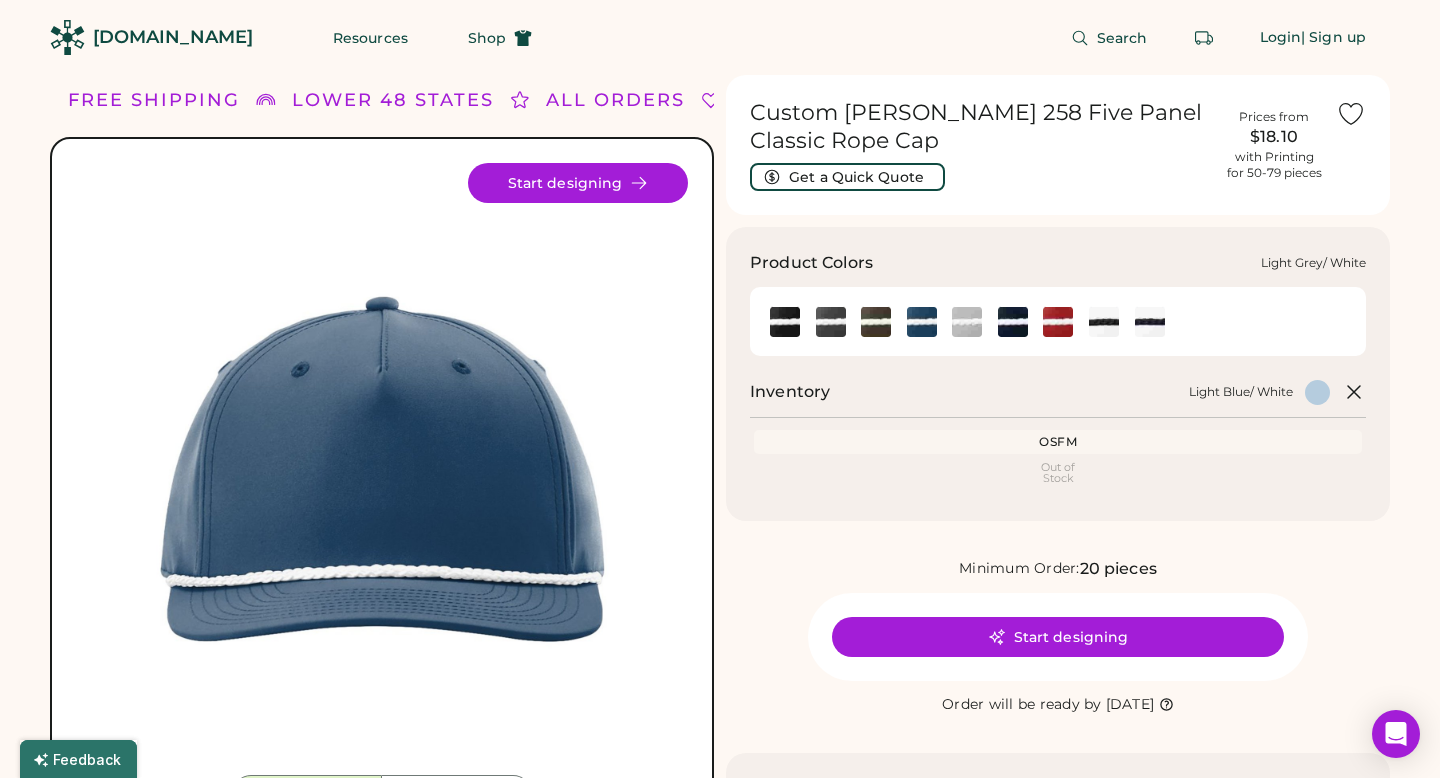 click 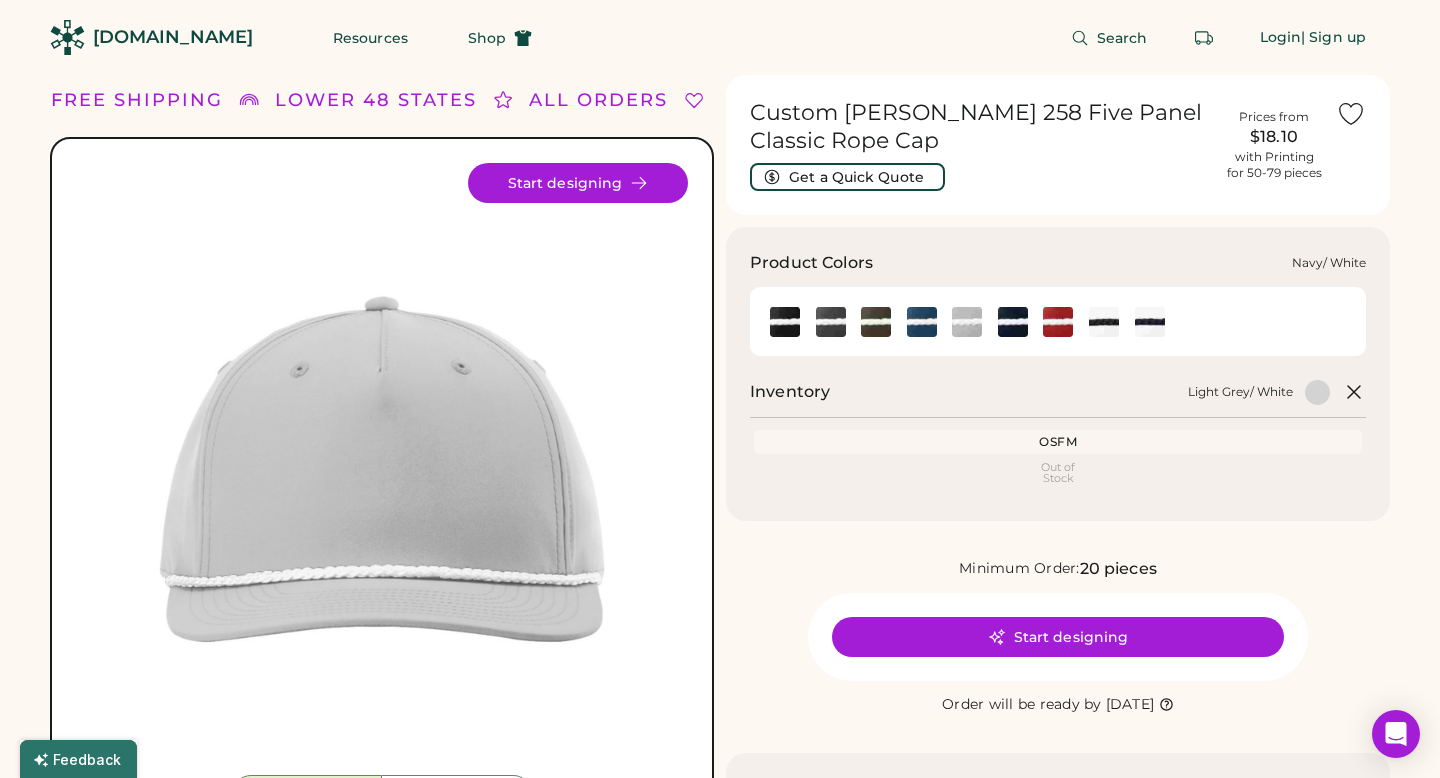 click 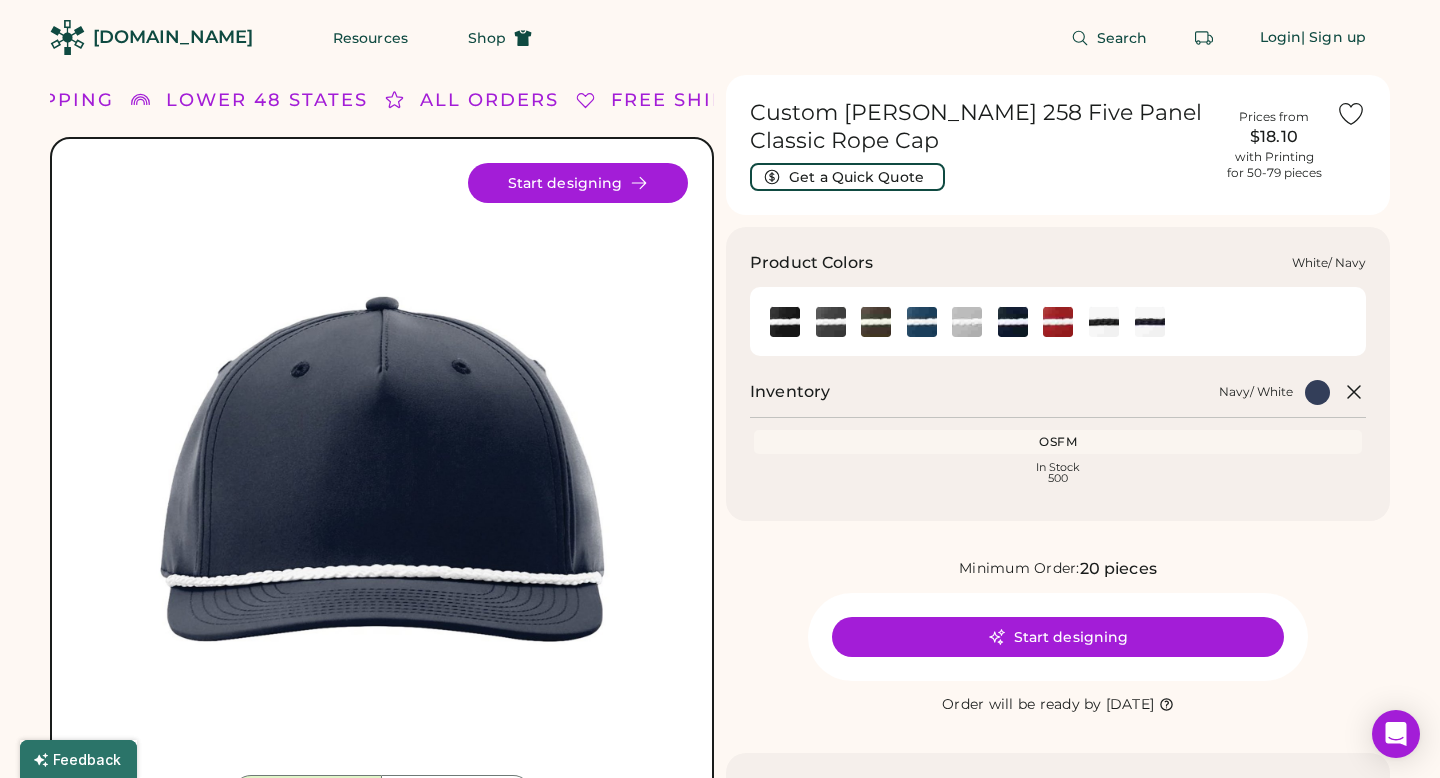 click 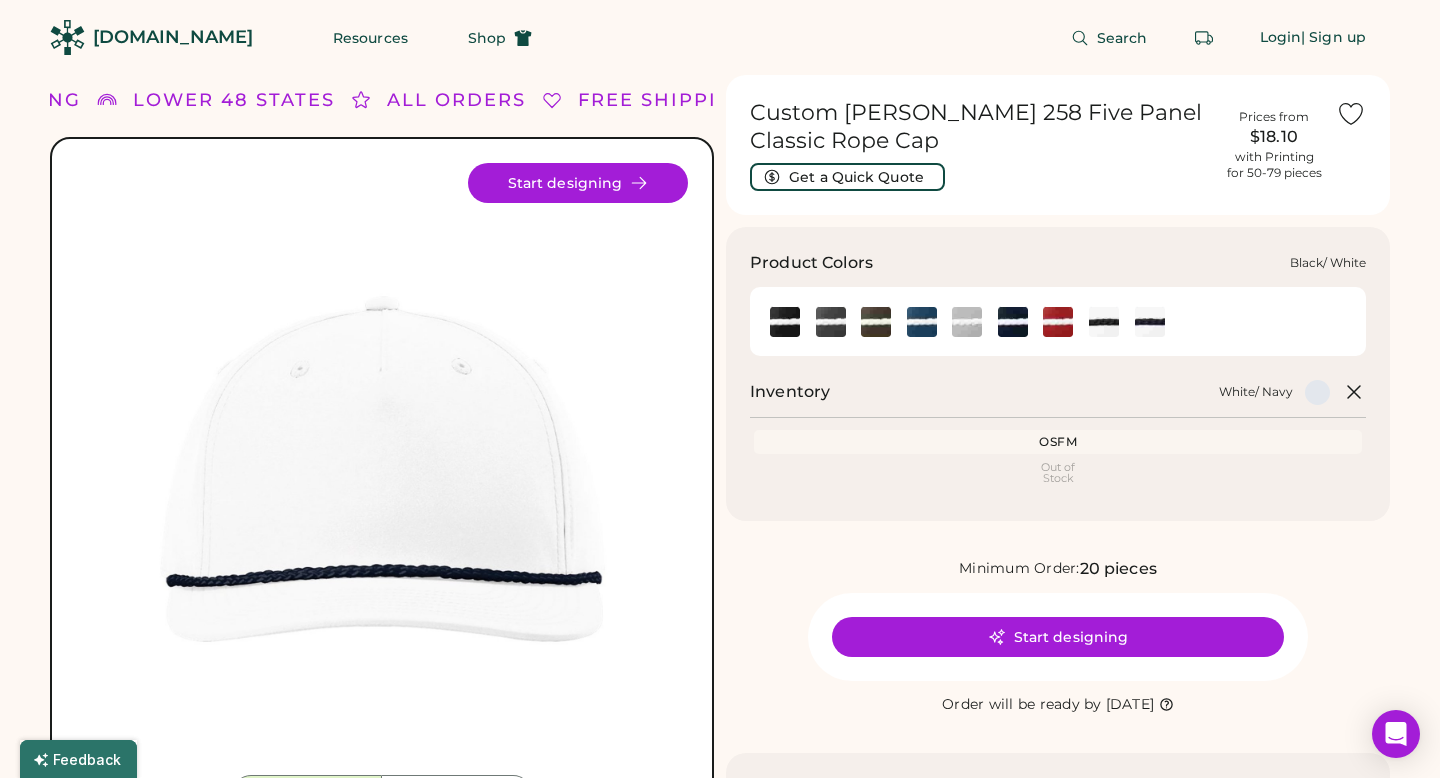 click 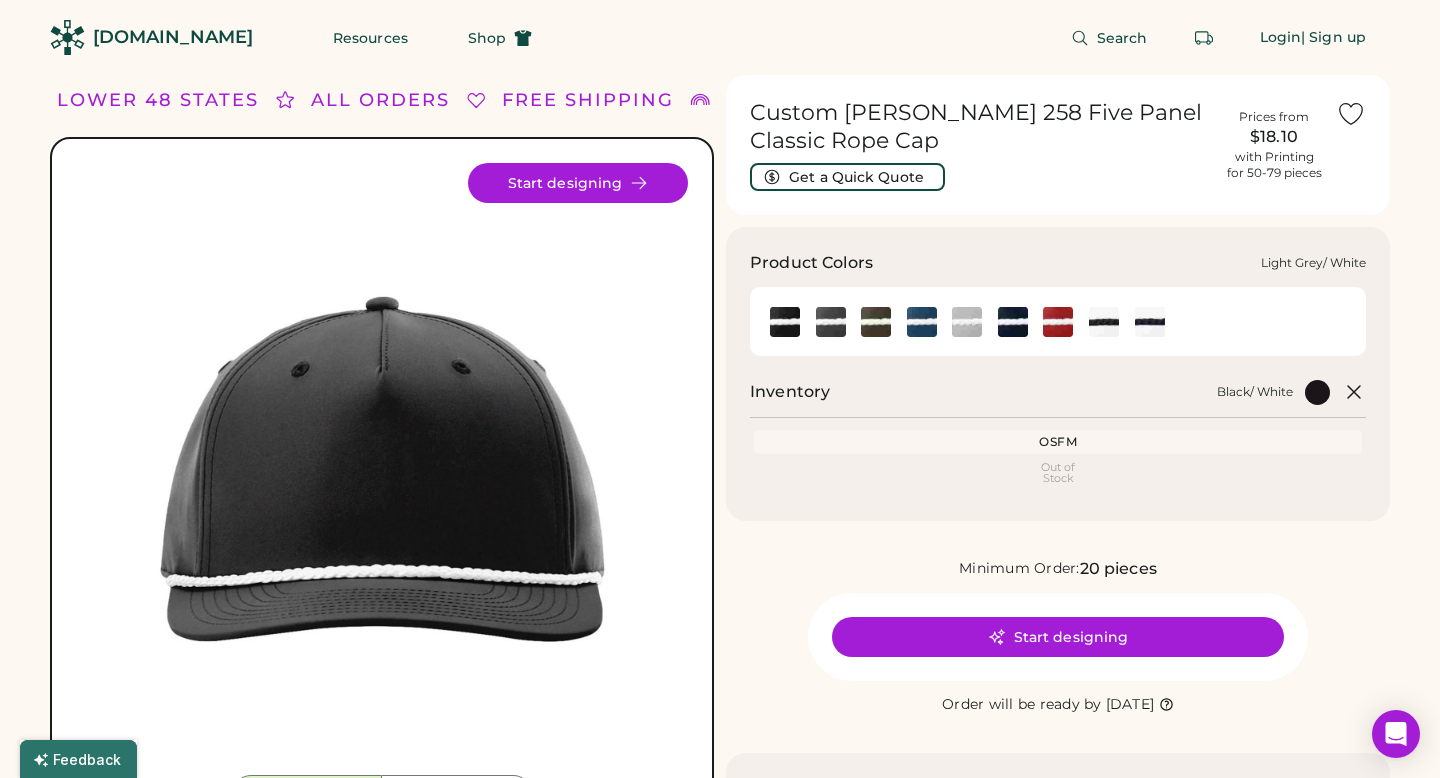 click 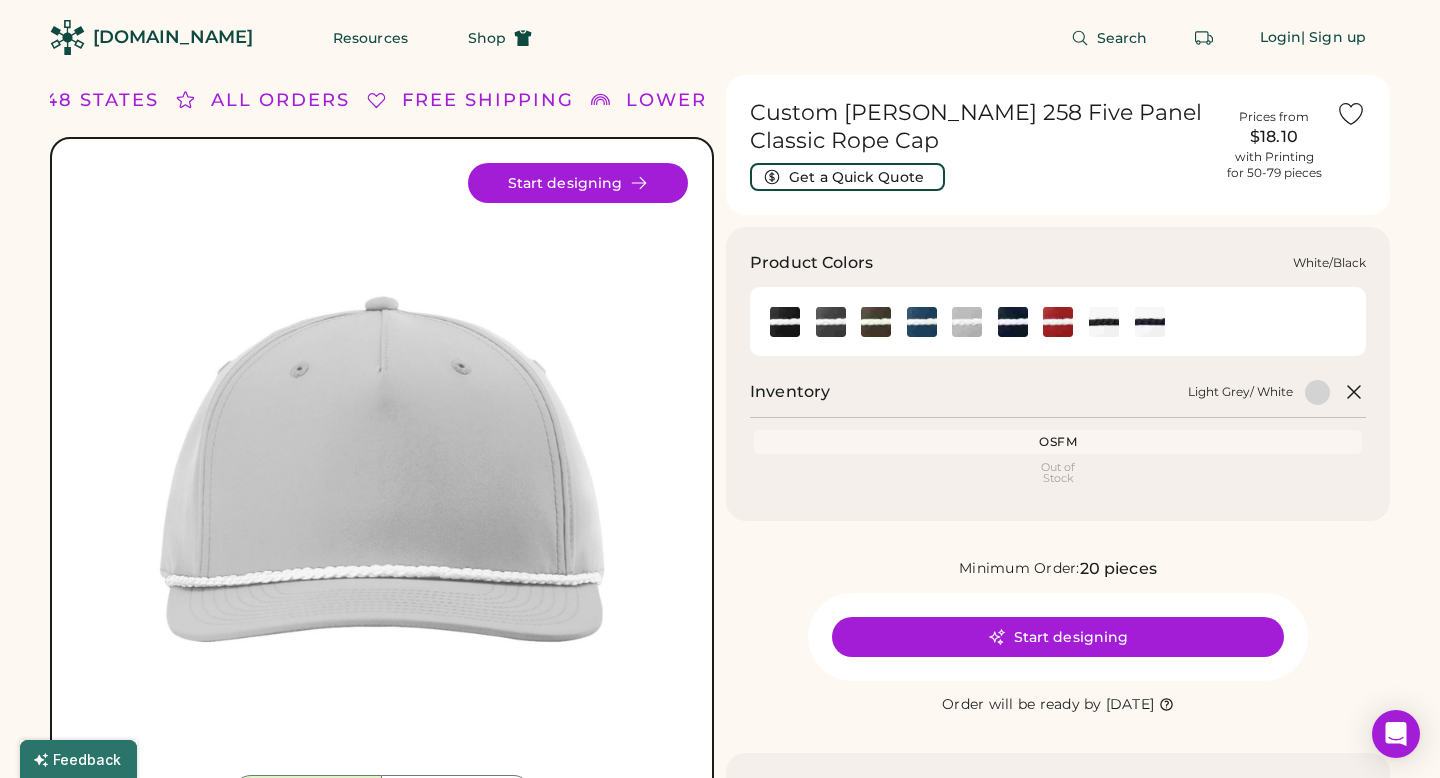 click 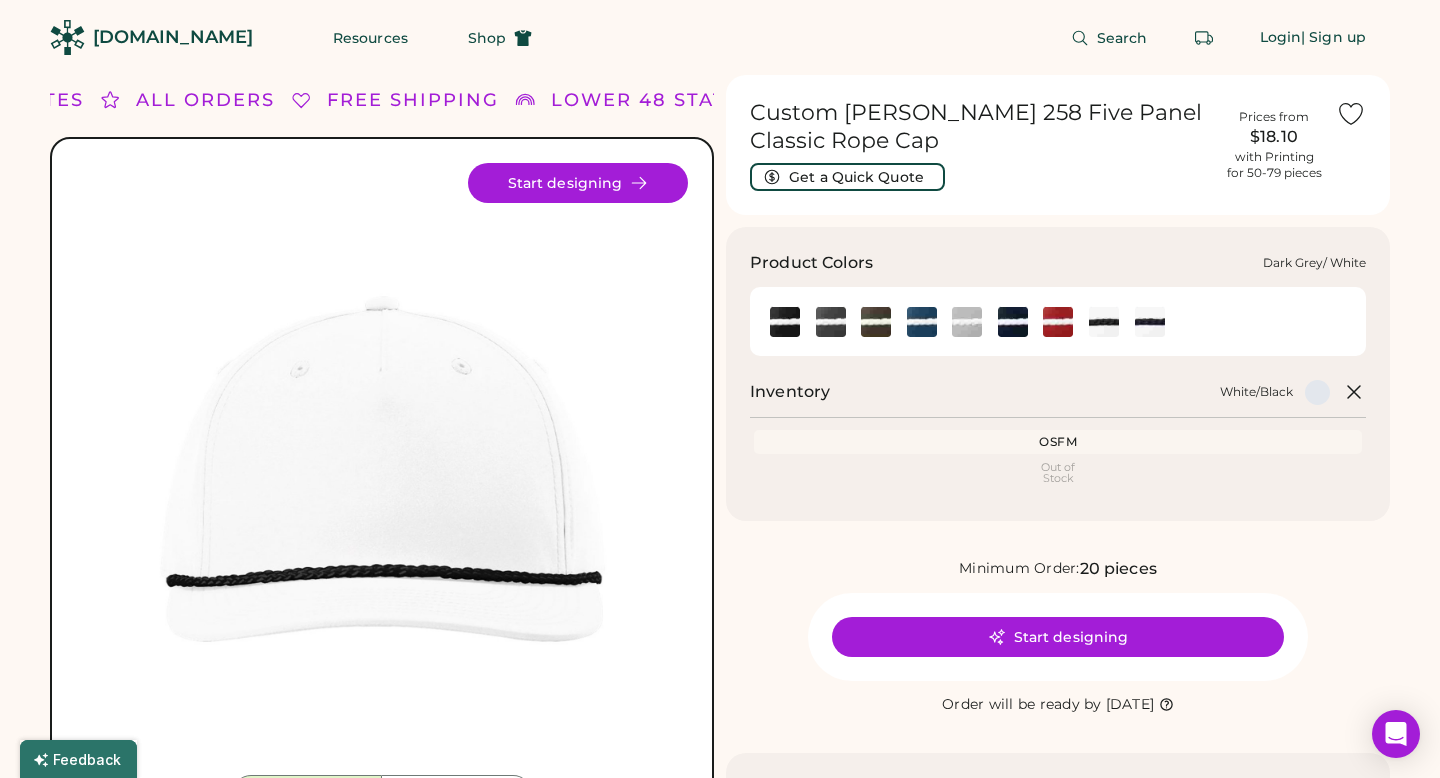 click 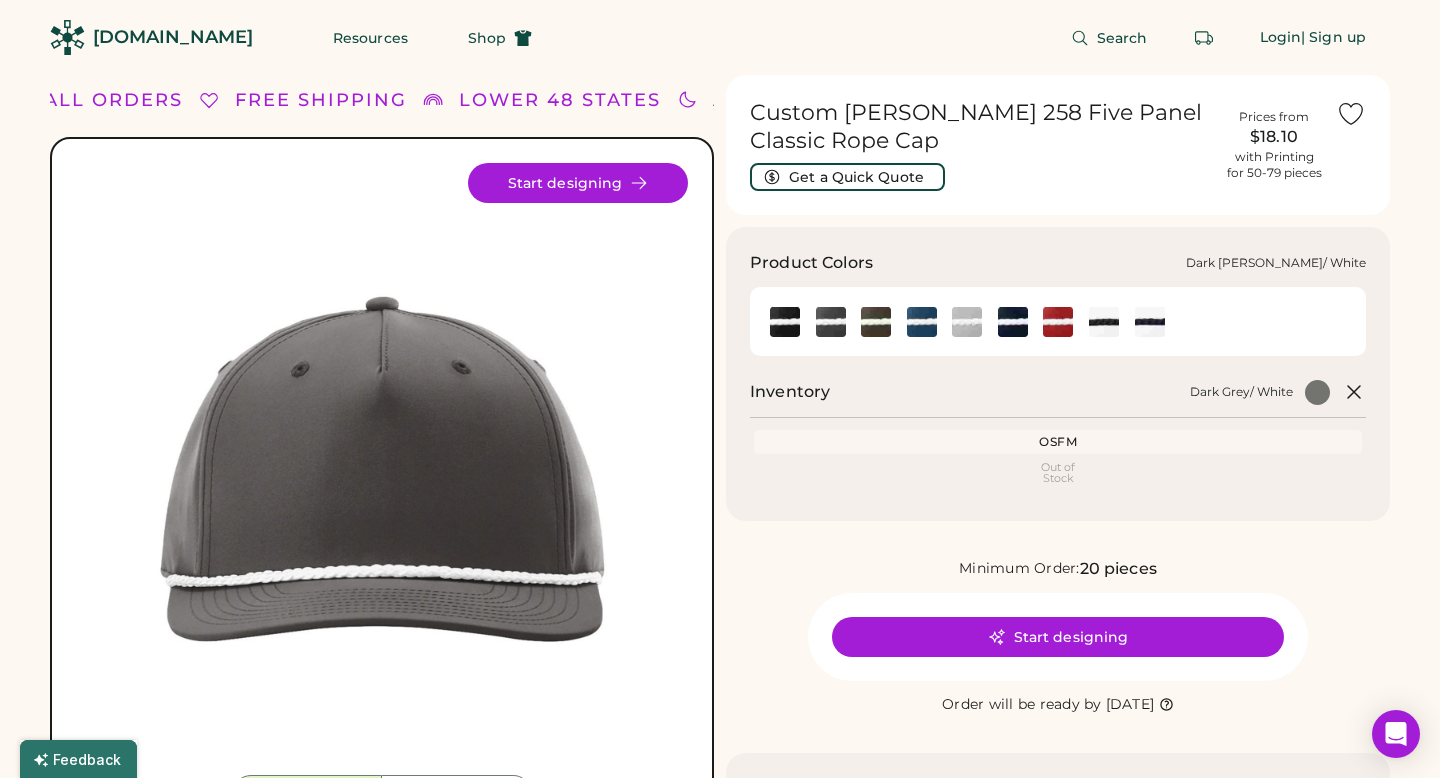 click 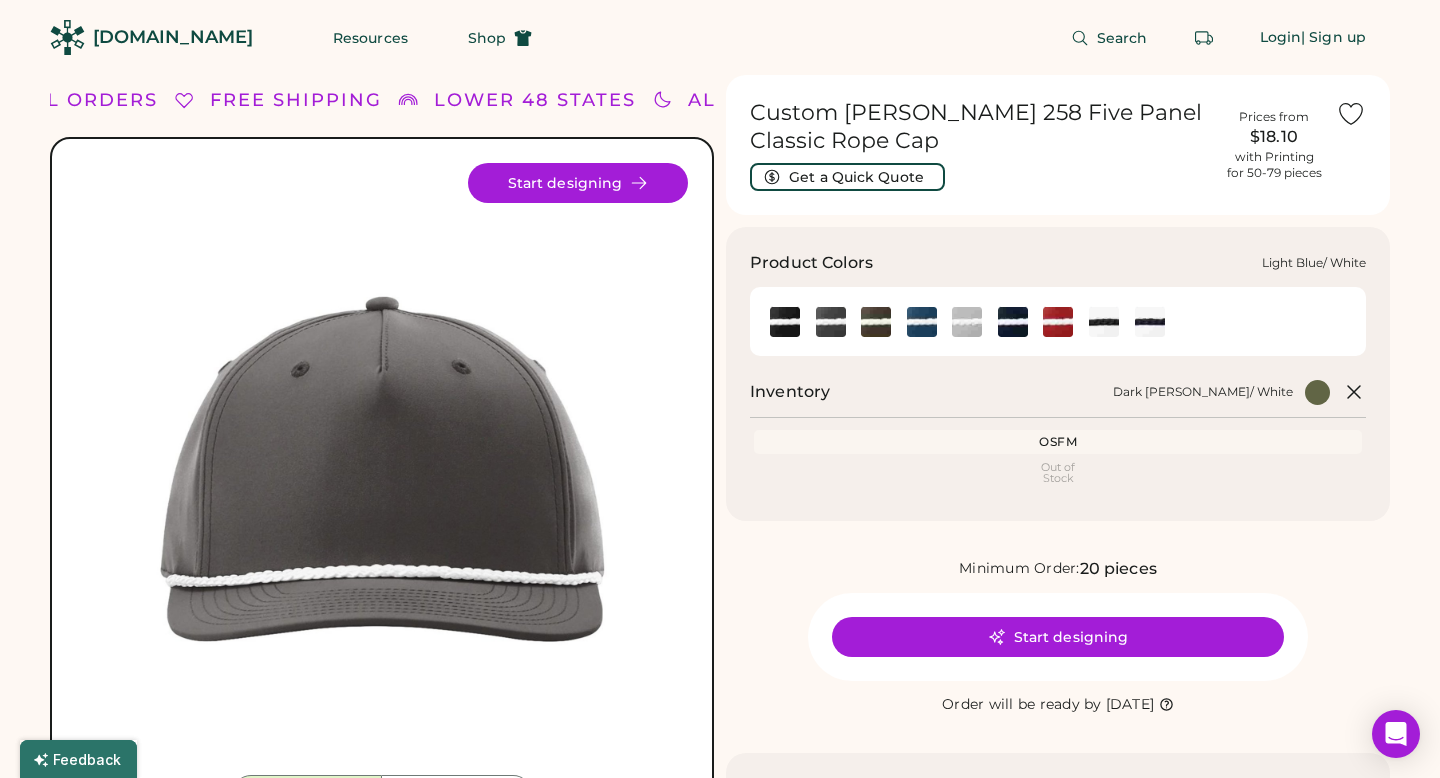 click 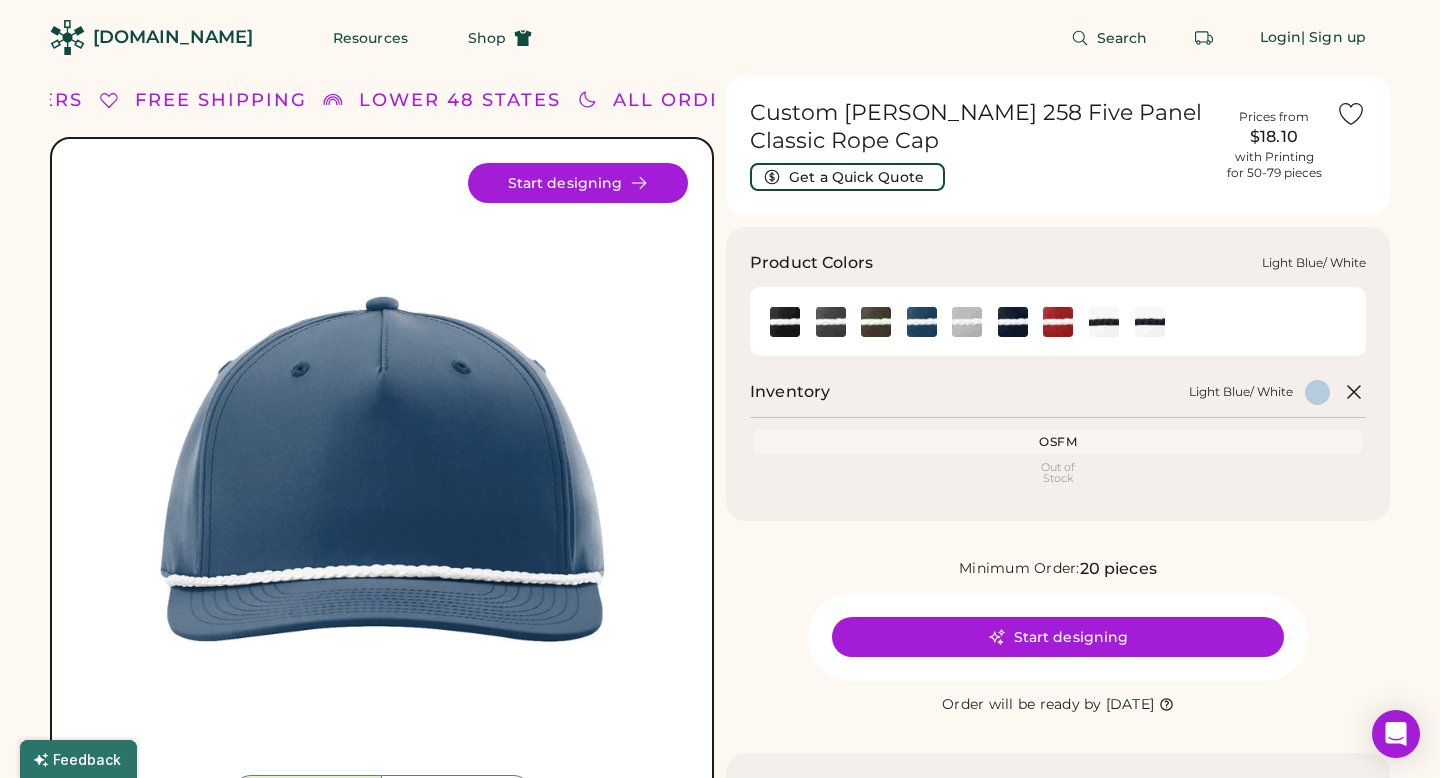 click 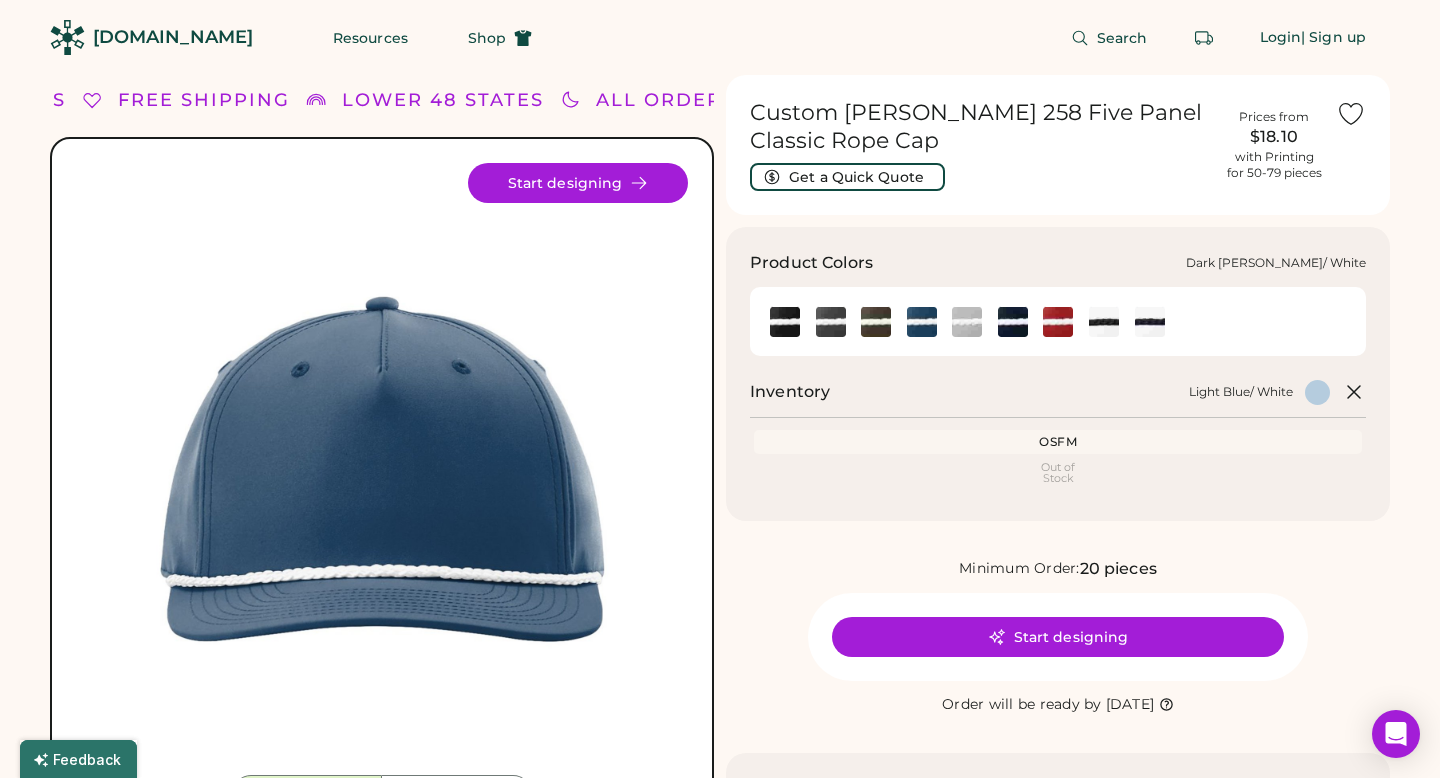 click 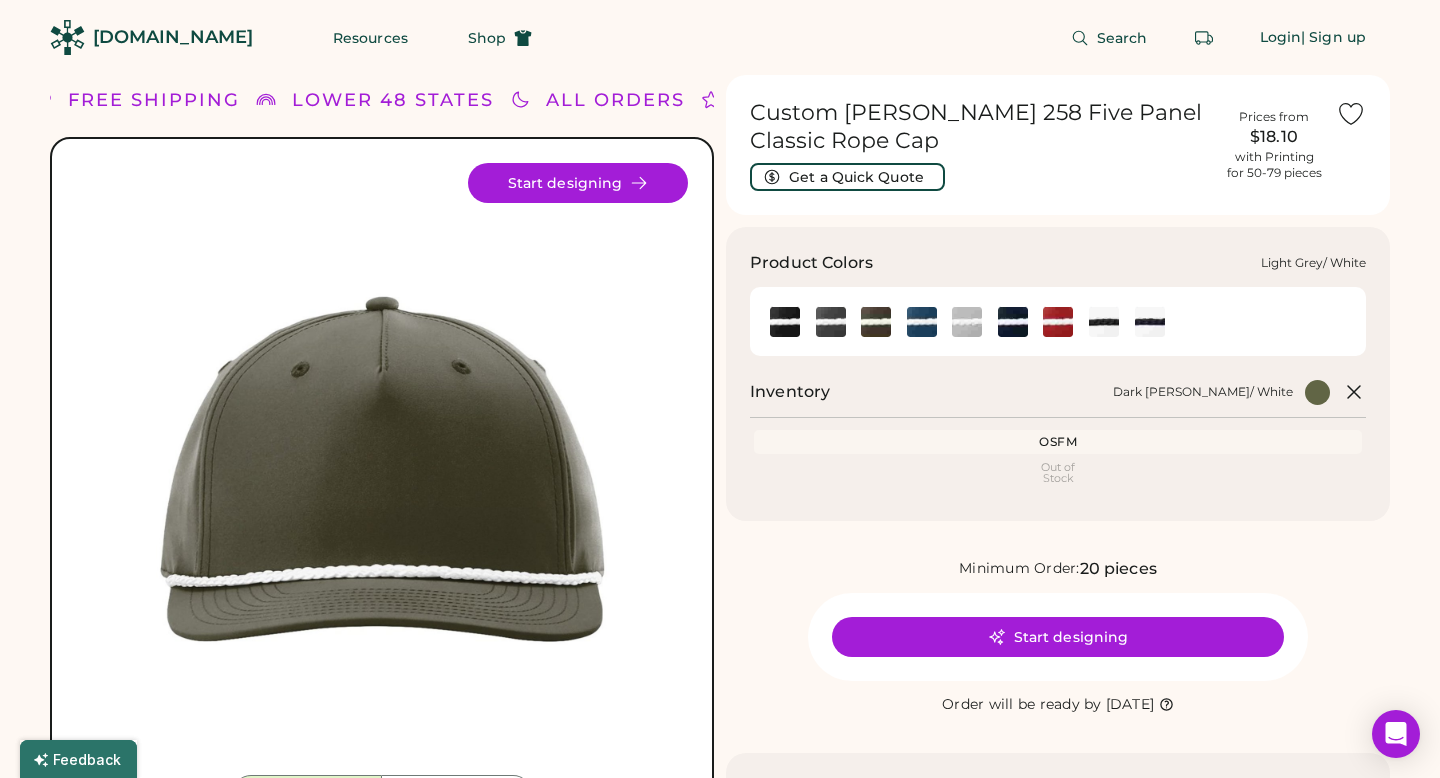 click 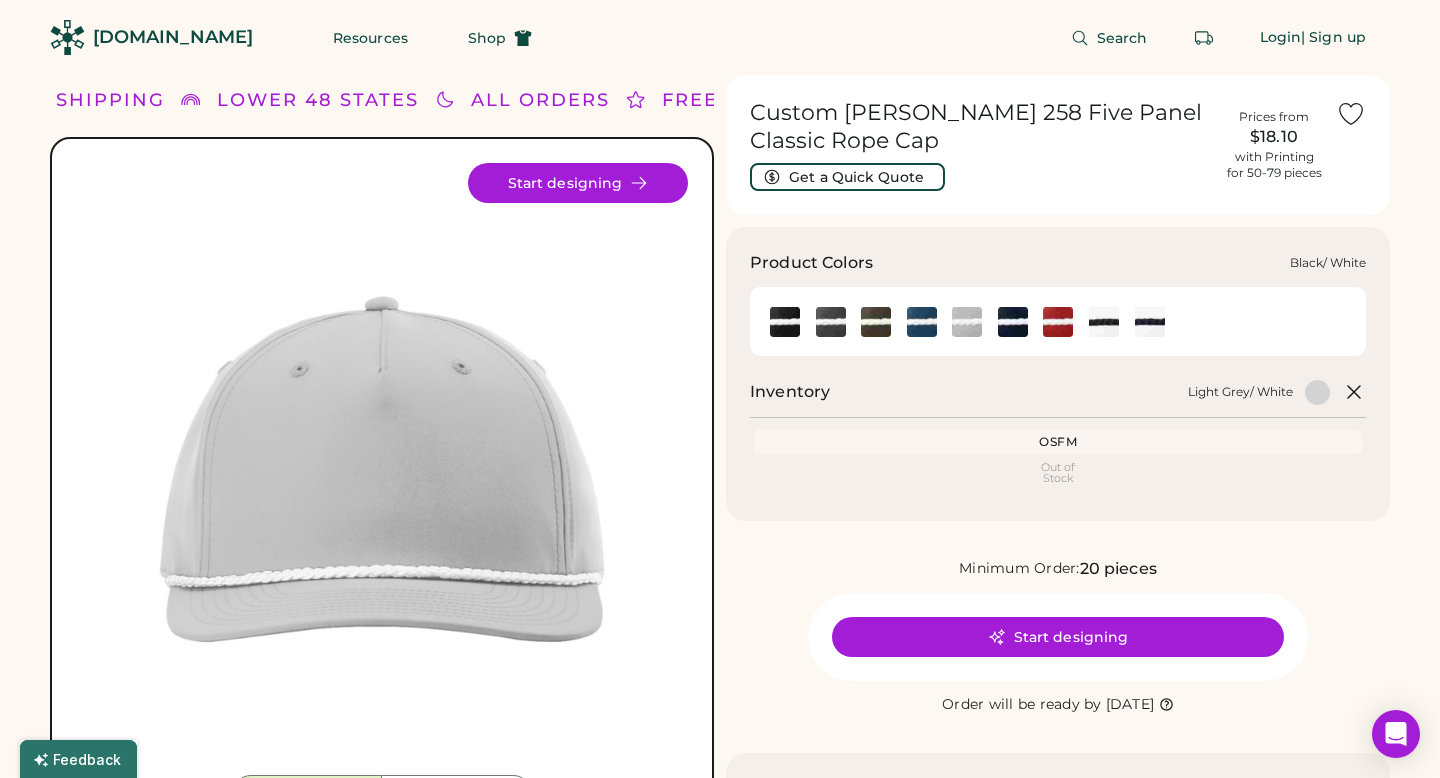 click 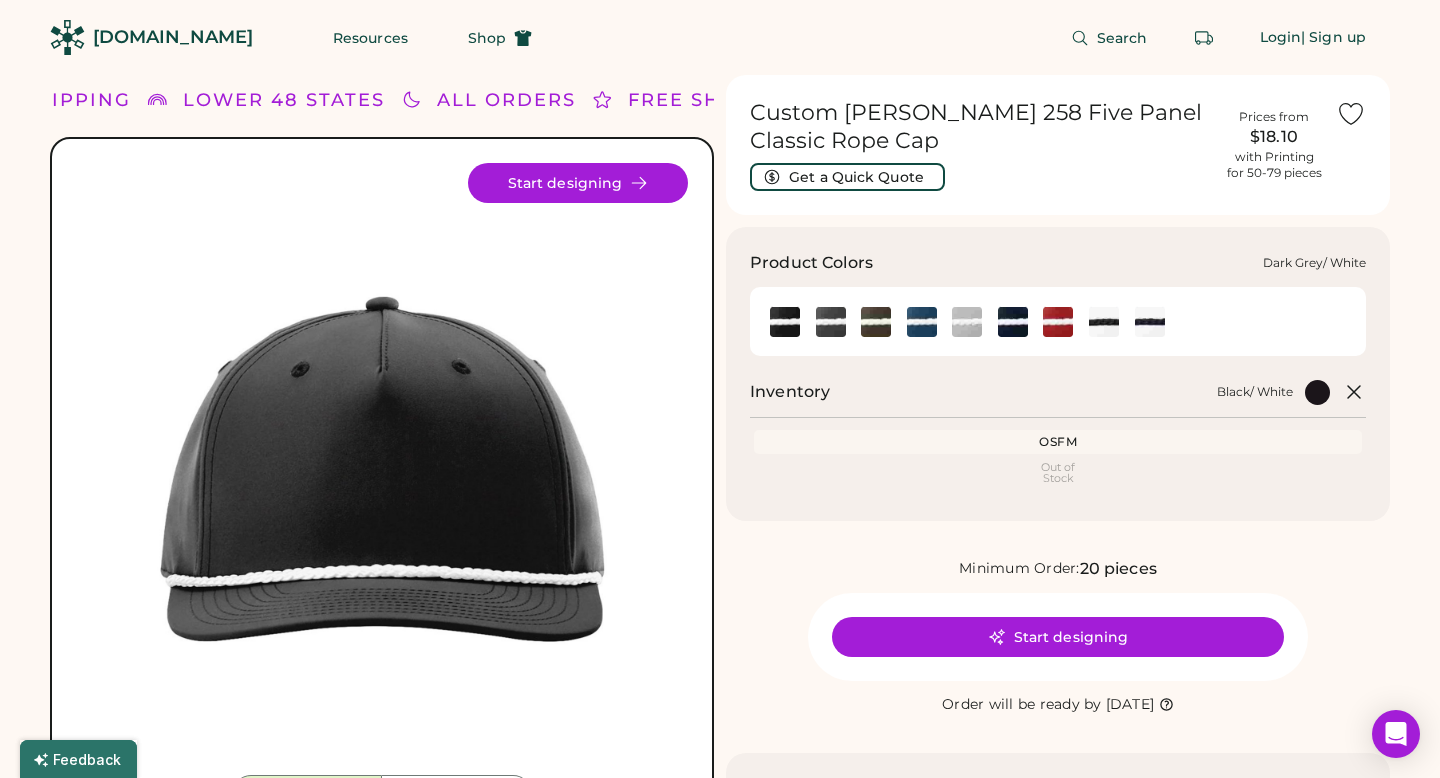 click 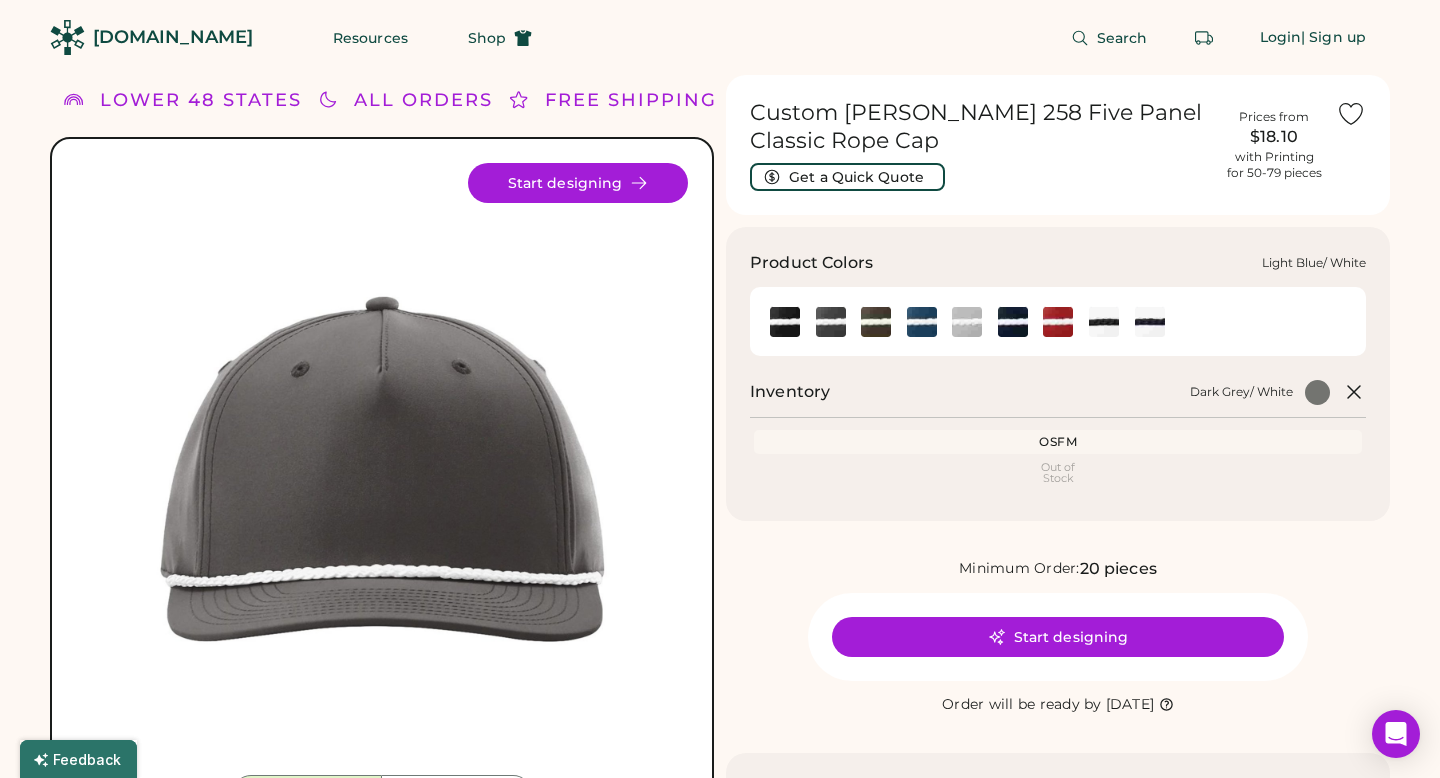 click 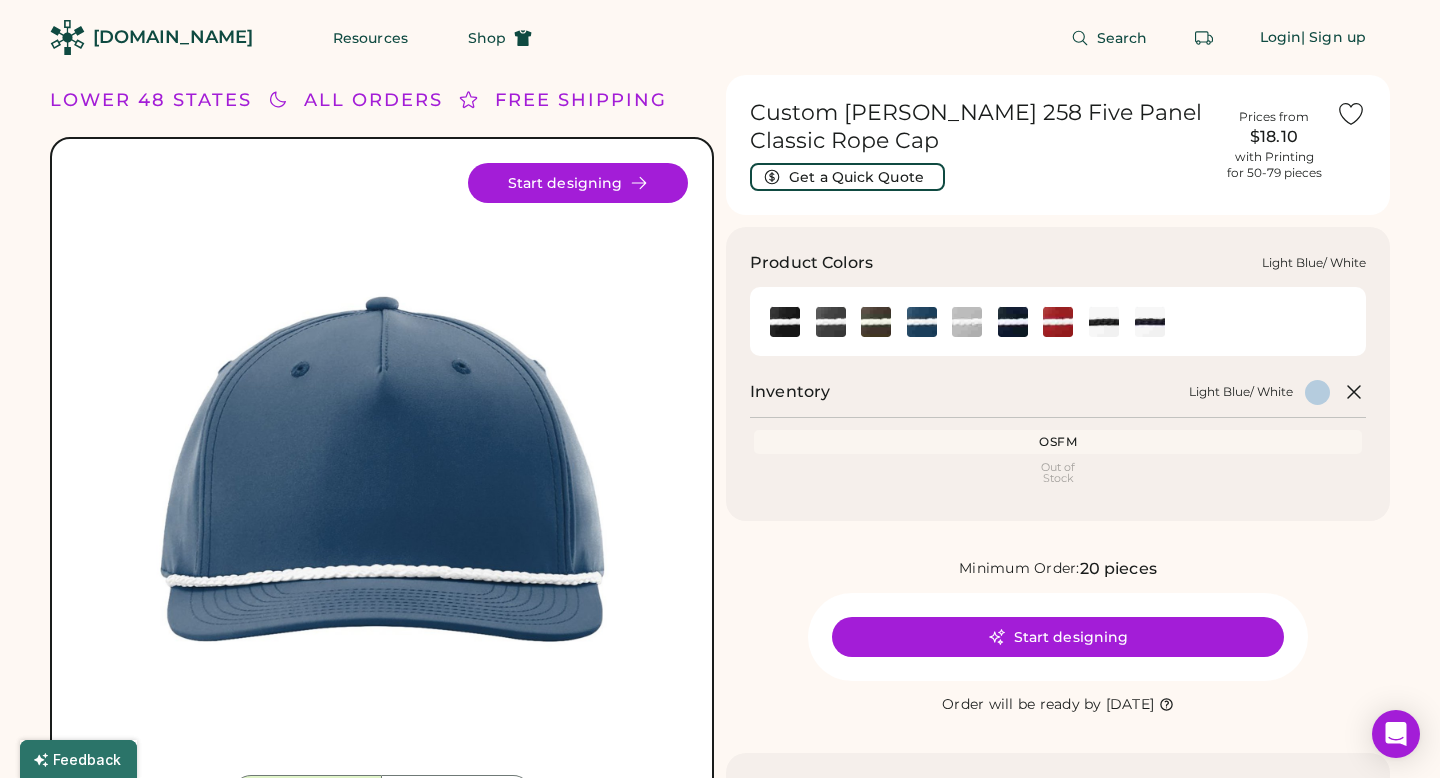 click 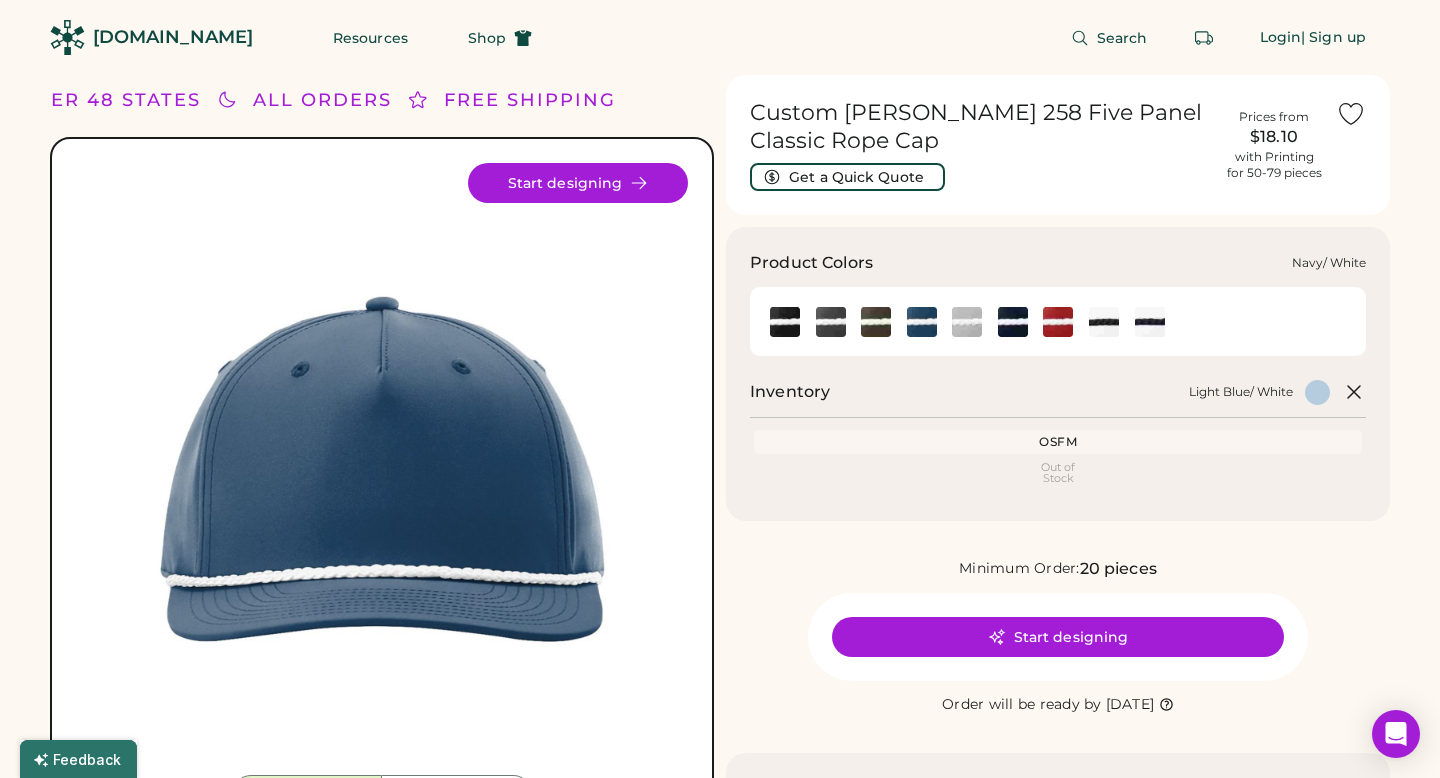 click at bounding box center [1013, 321] 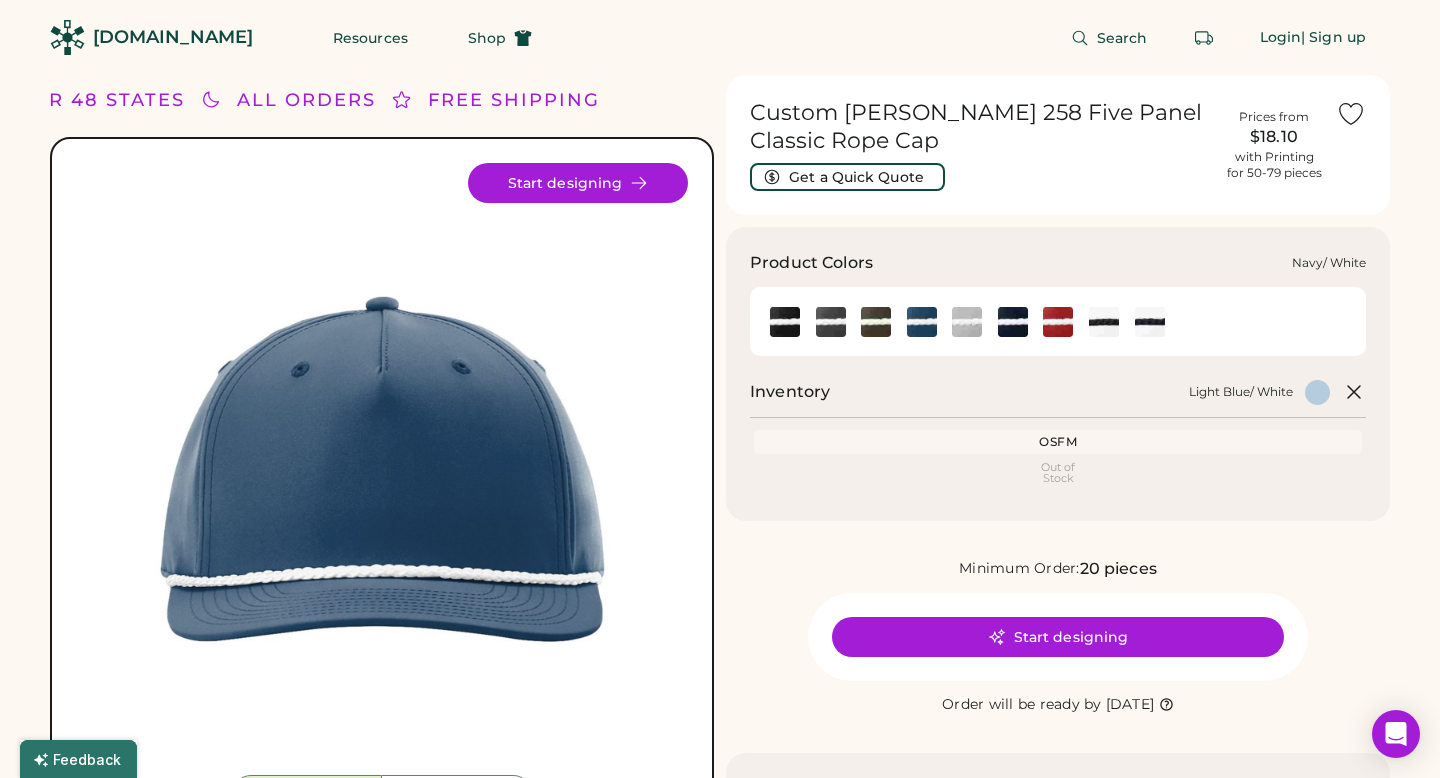 click 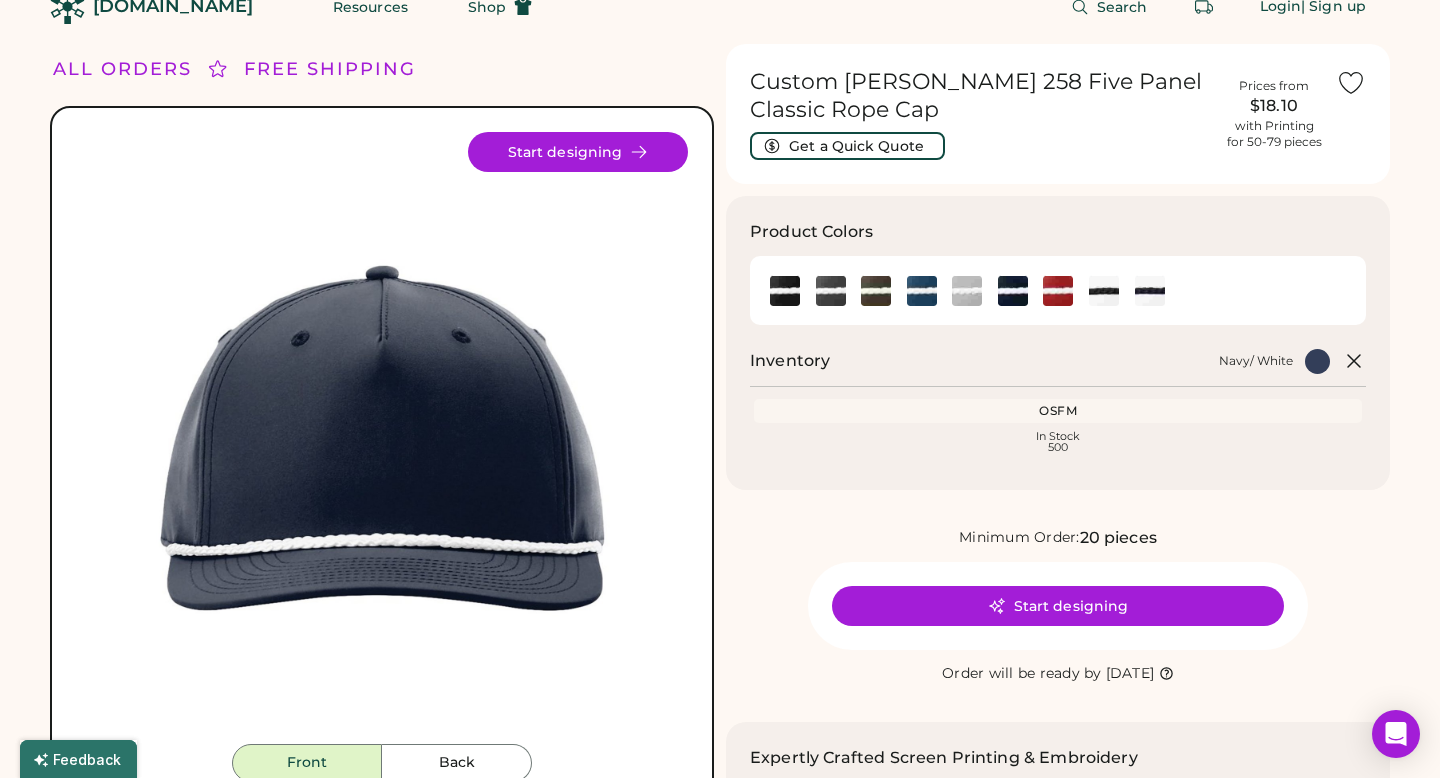 scroll, scrollTop: 0, scrollLeft: 0, axis: both 